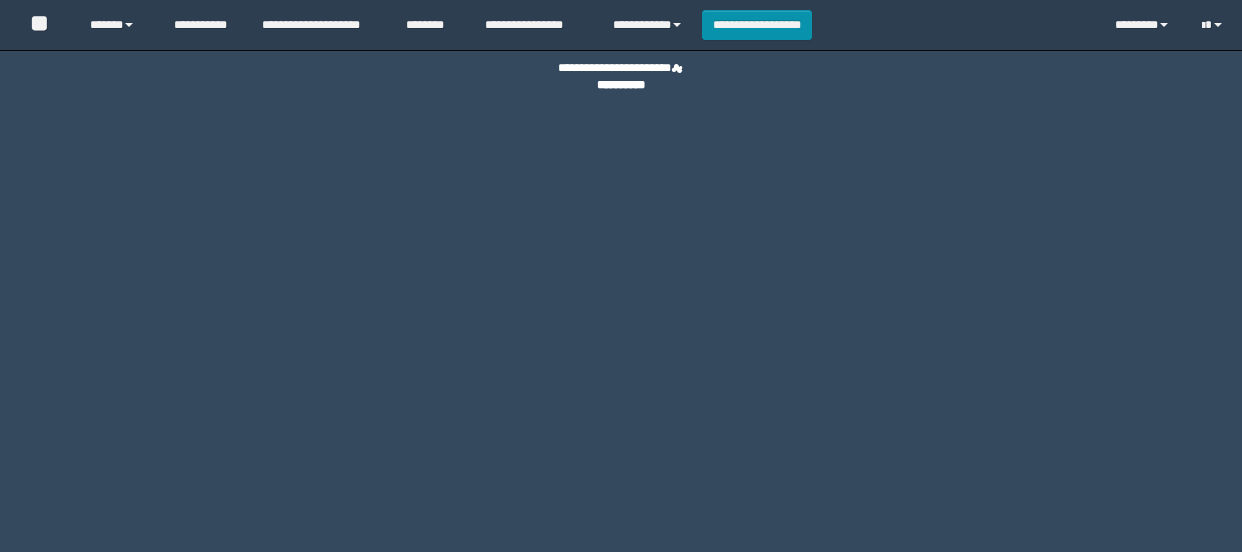 scroll, scrollTop: 0, scrollLeft: 0, axis: both 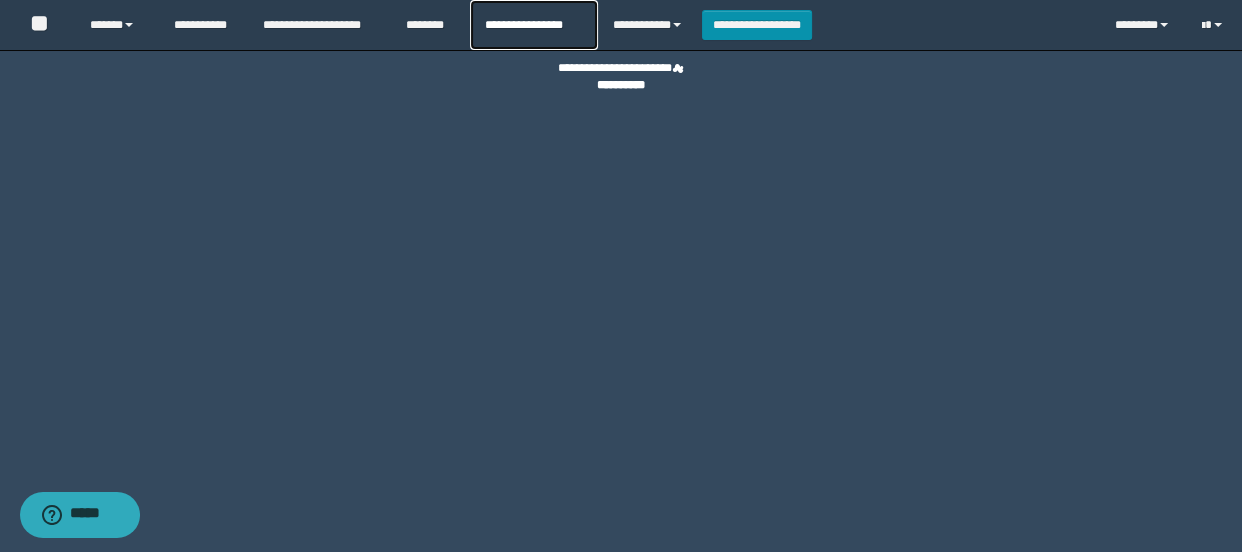 click on "**********" at bounding box center [534, 25] 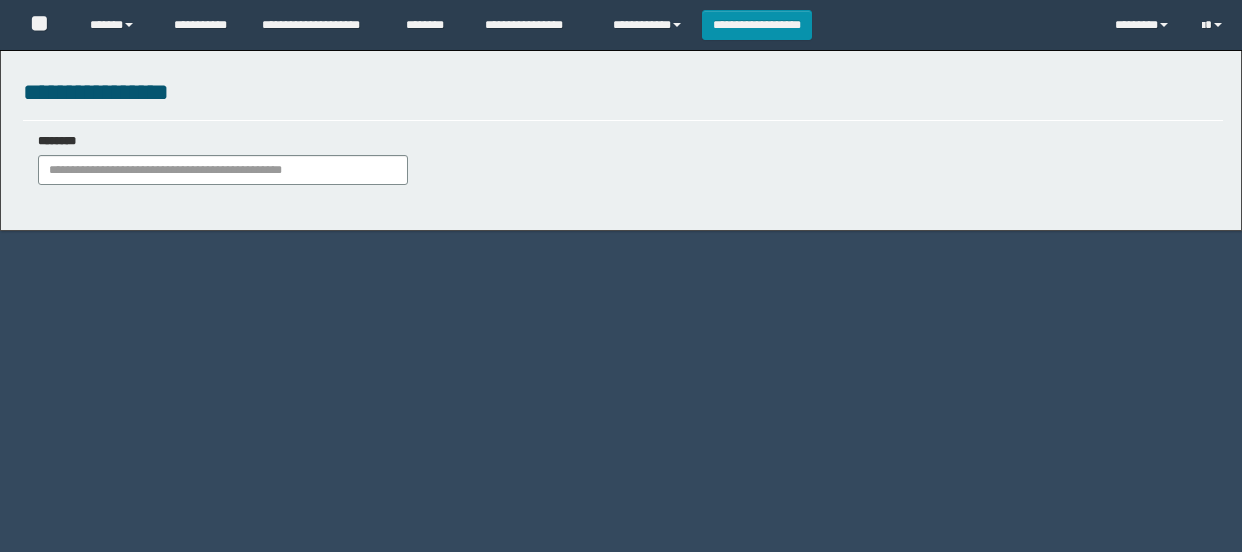 scroll, scrollTop: 0, scrollLeft: 0, axis: both 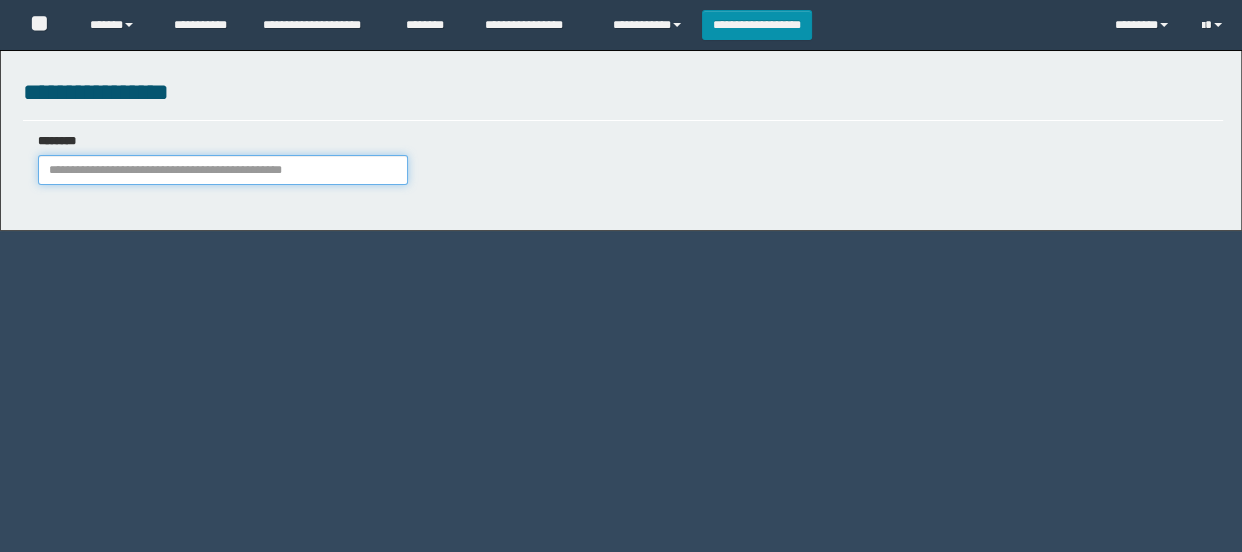 drag, startPoint x: 233, startPoint y: 169, endPoint x: 304, endPoint y: 152, distance: 73.00685 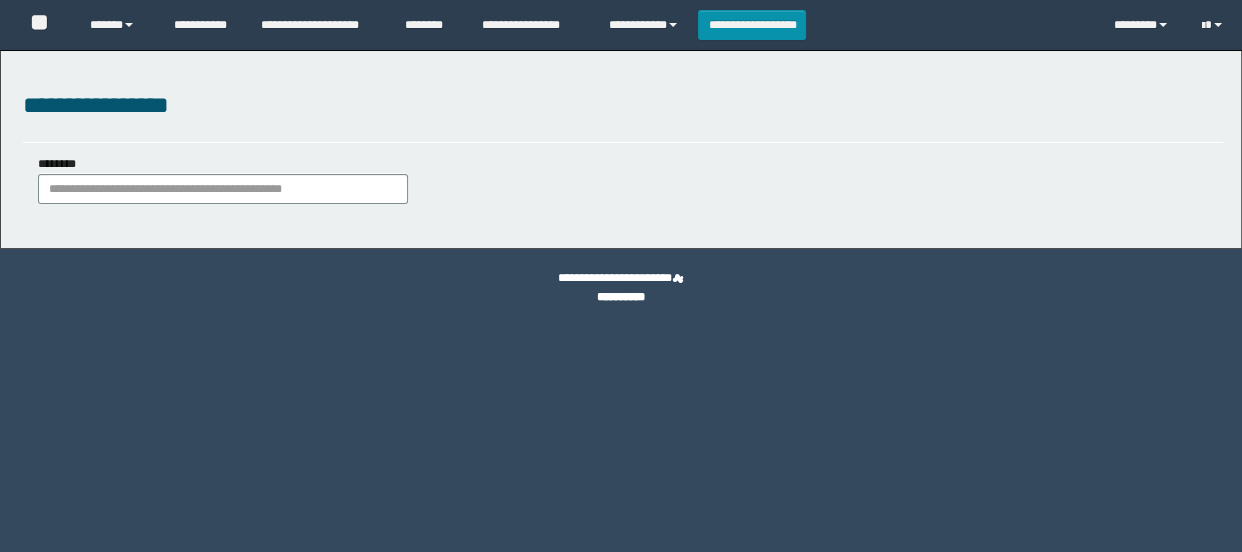 scroll, scrollTop: 0, scrollLeft: 0, axis: both 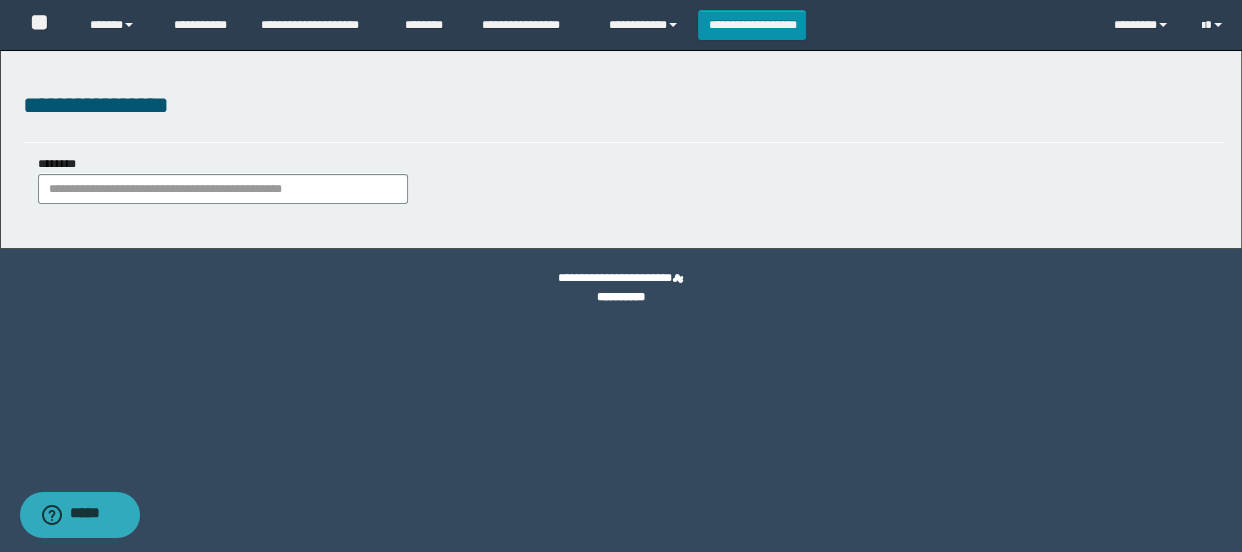 drag, startPoint x: 189, startPoint y: 171, endPoint x: 180, endPoint y: 179, distance: 12.0415945 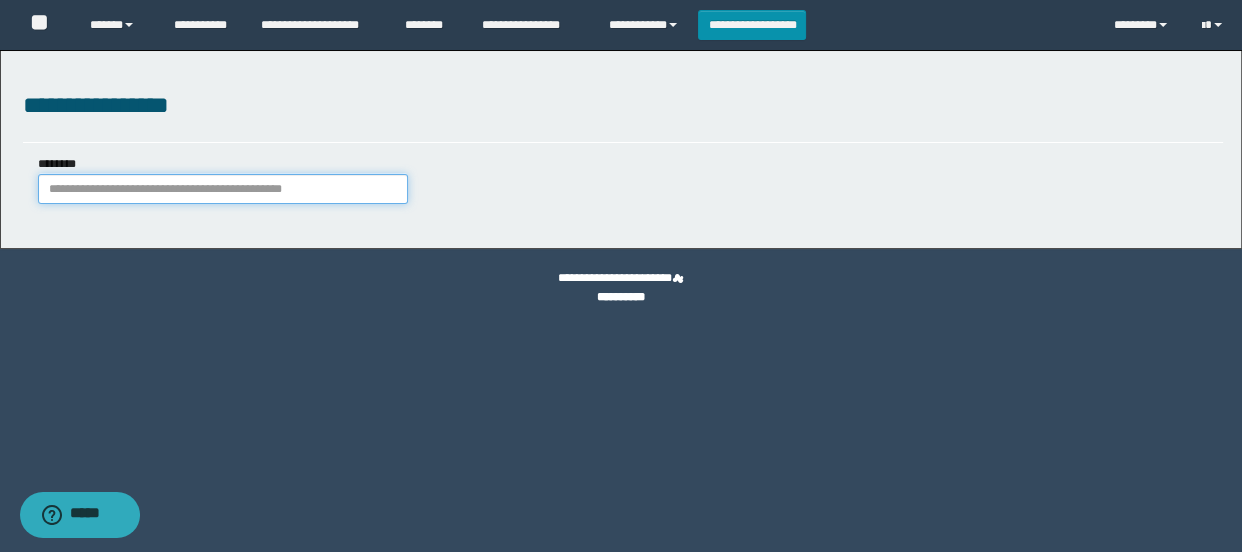 drag, startPoint x: 174, startPoint y: 184, endPoint x: 161, endPoint y: 185, distance: 13.038404 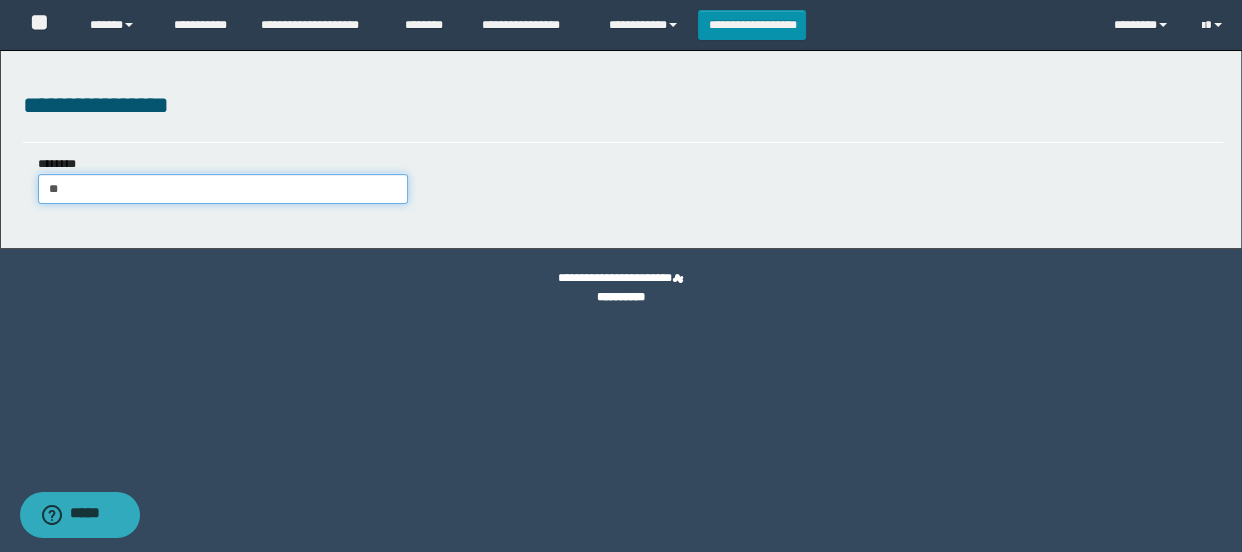 type on "***" 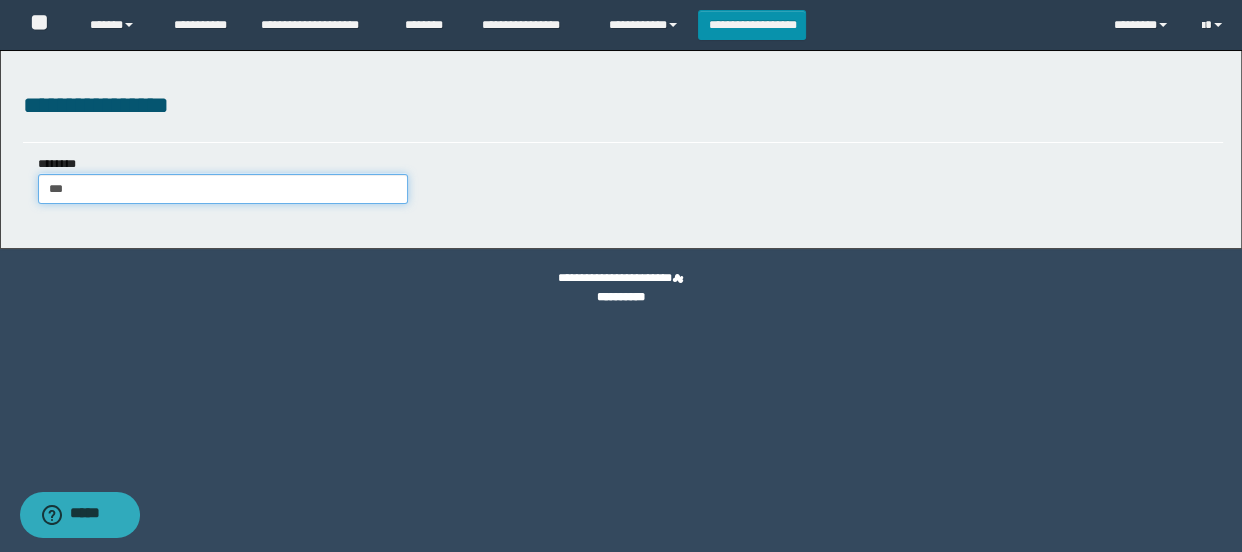 type on "***" 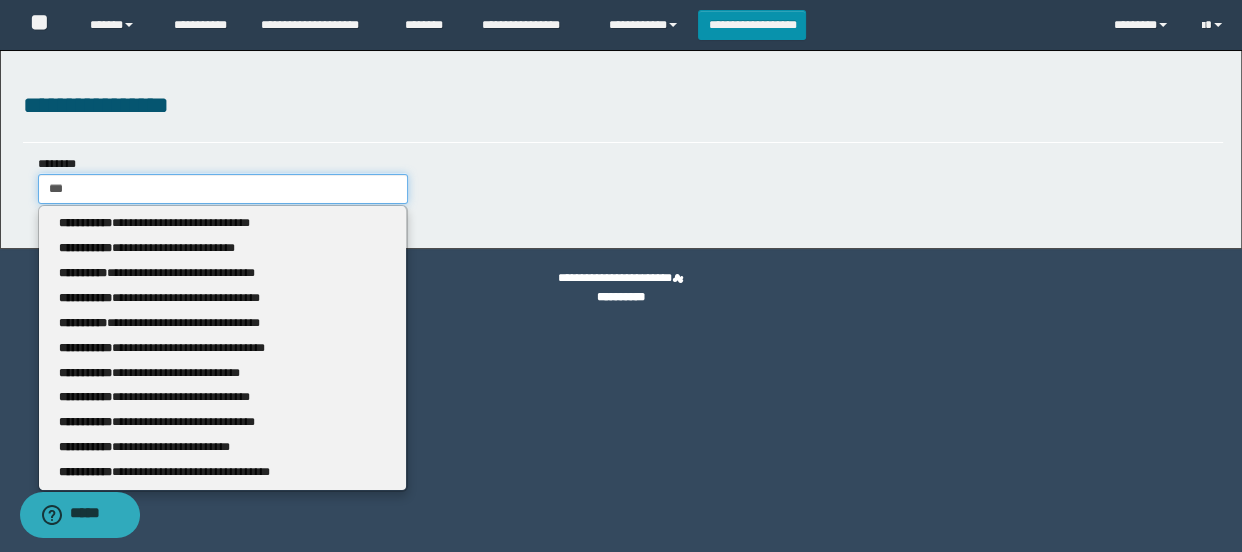type 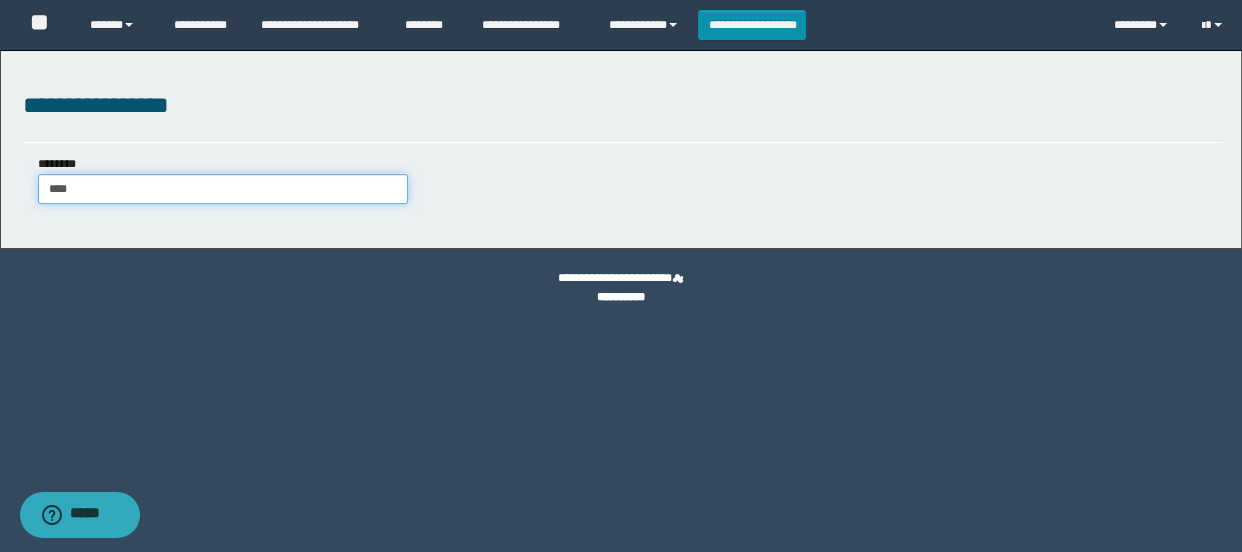 type on "*****" 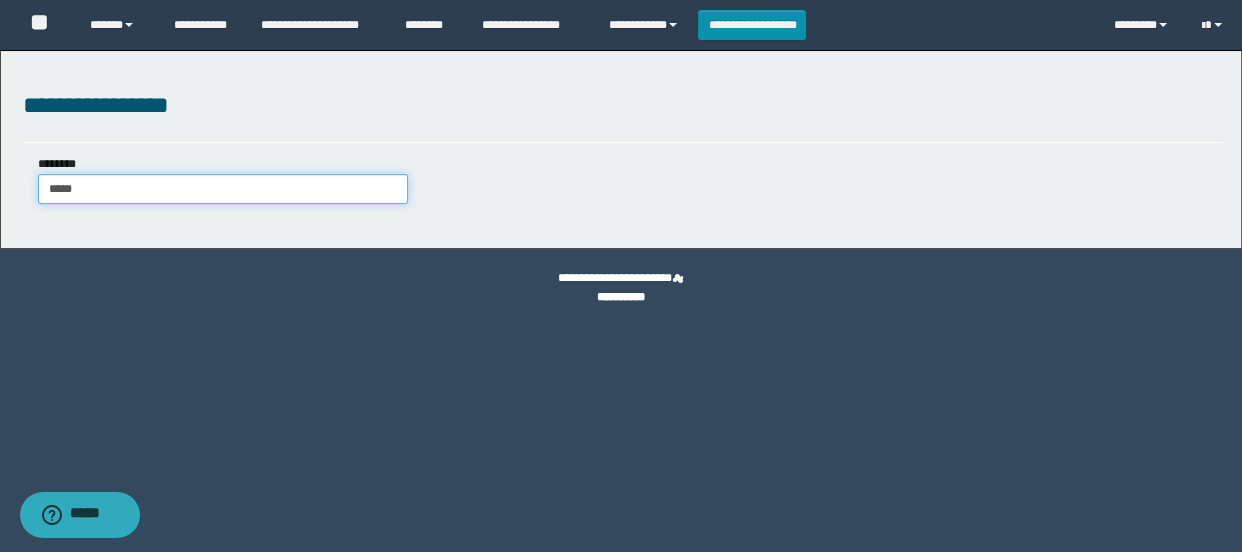 type on "*****" 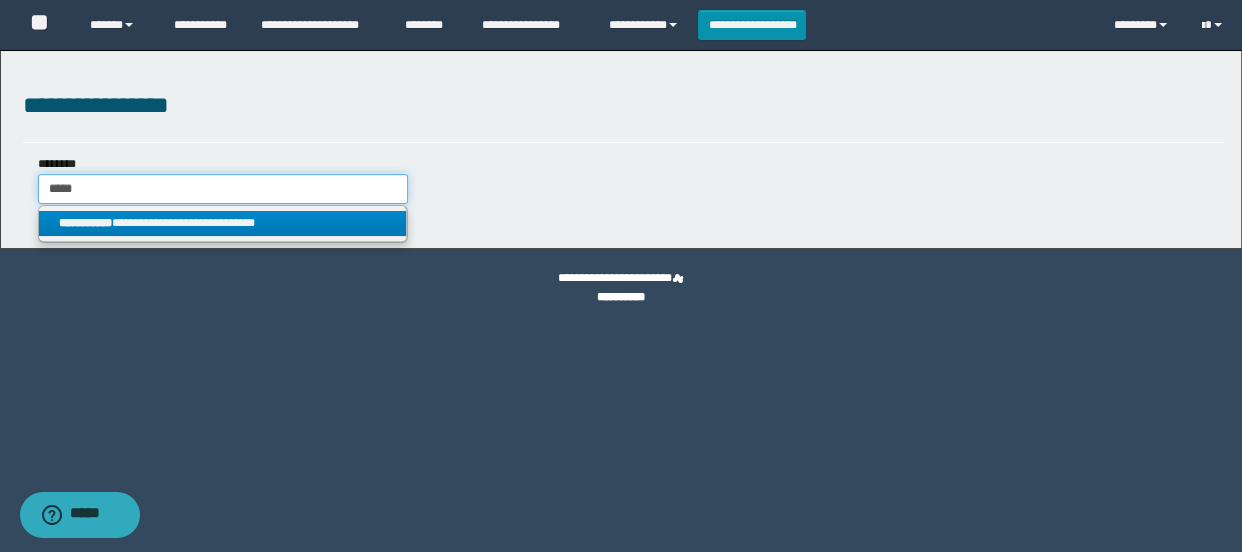type on "*****" 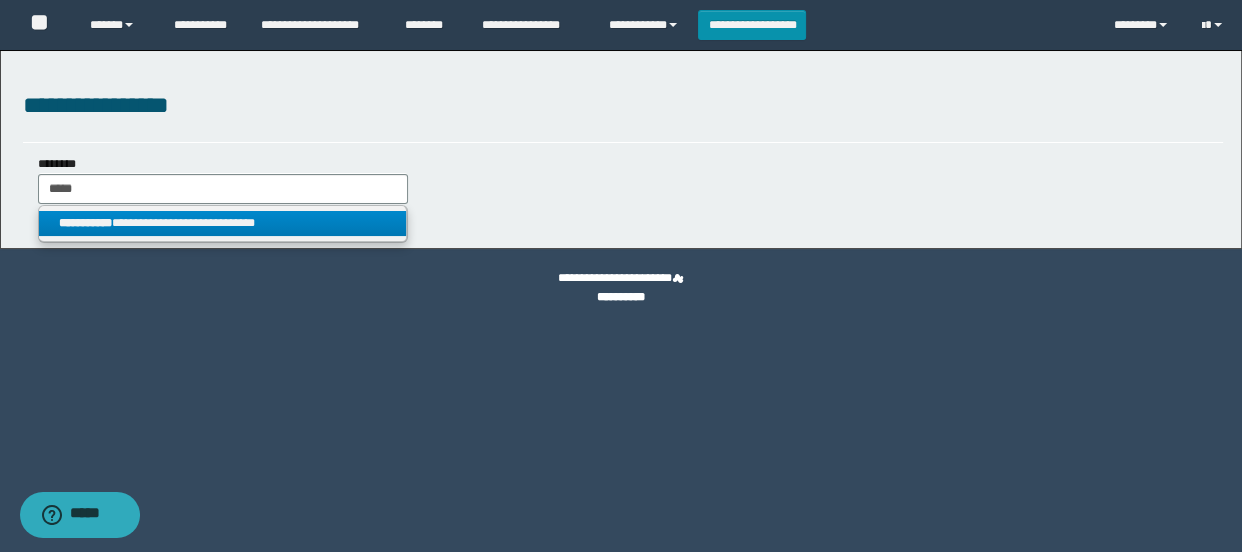 click on "**********" at bounding box center [222, 223] 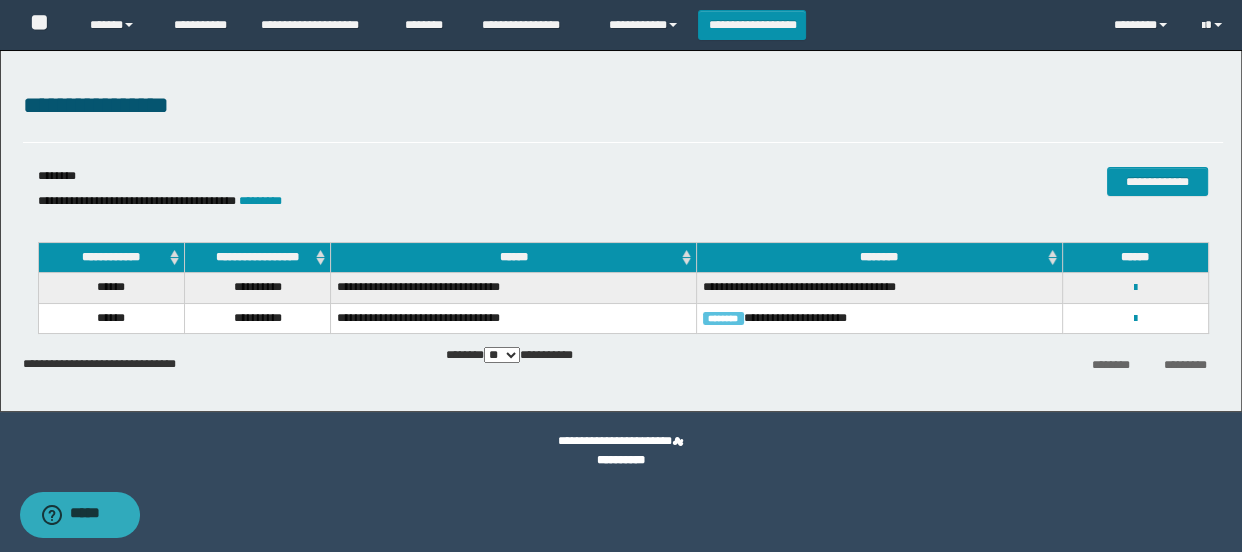 click on "**********" at bounding box center [1135, 287] 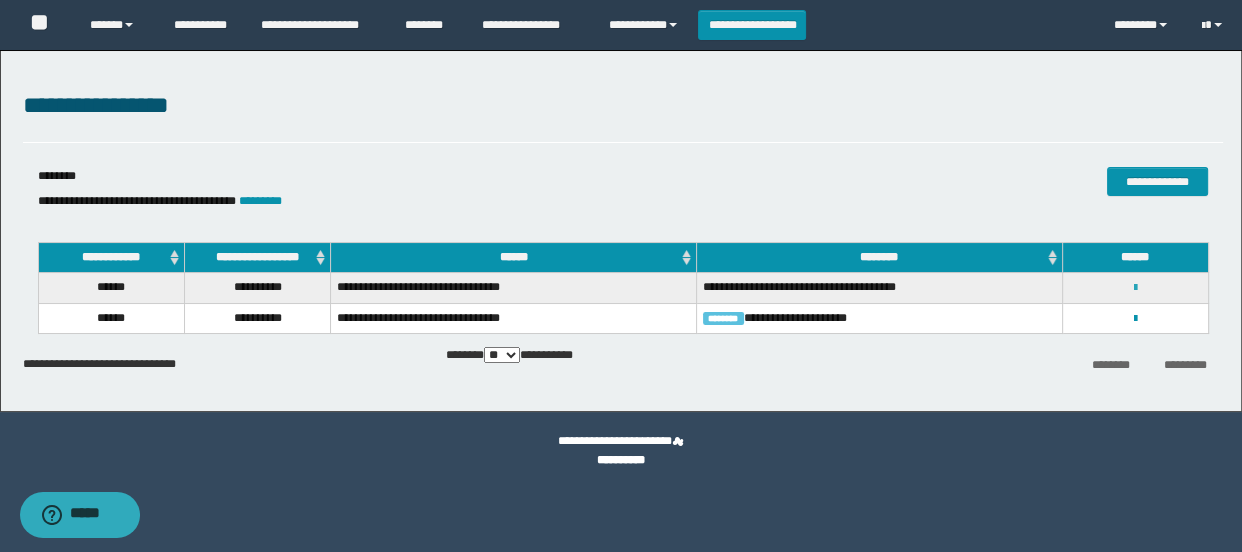 click at bounding box center (1135, 288) 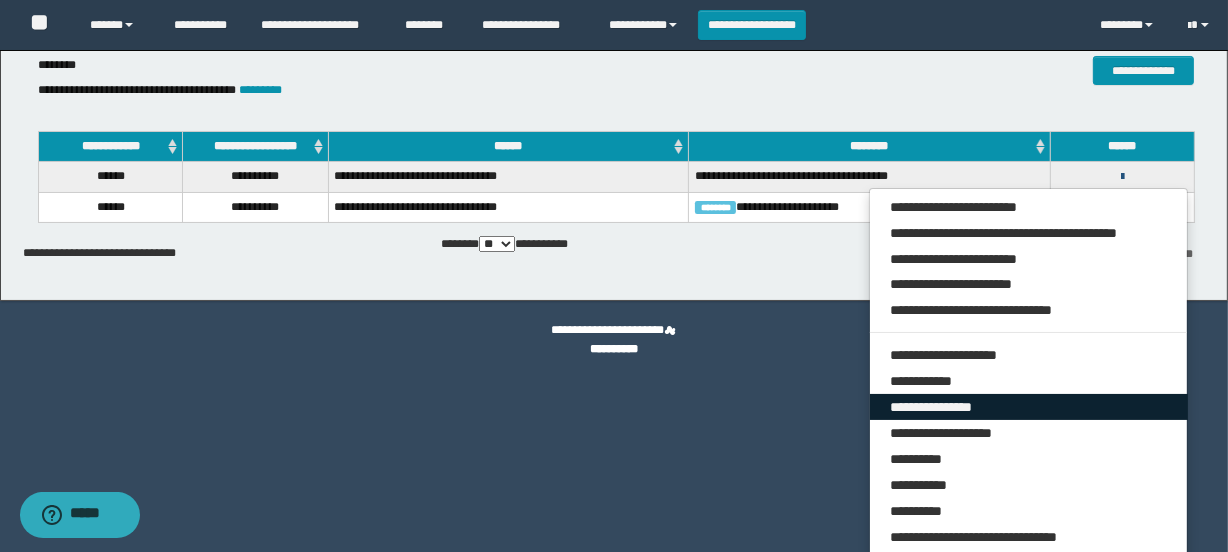 scroll, scrollTop: 115, scrollLeft: 0, axis: vertical 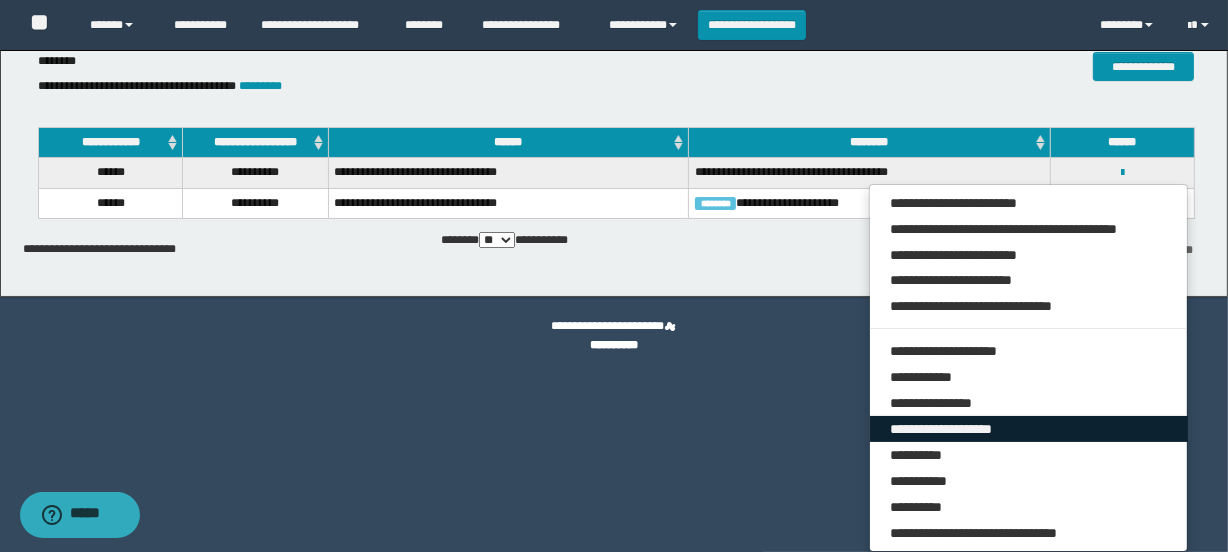 click on "**********" at bounding box center [1029, 429] 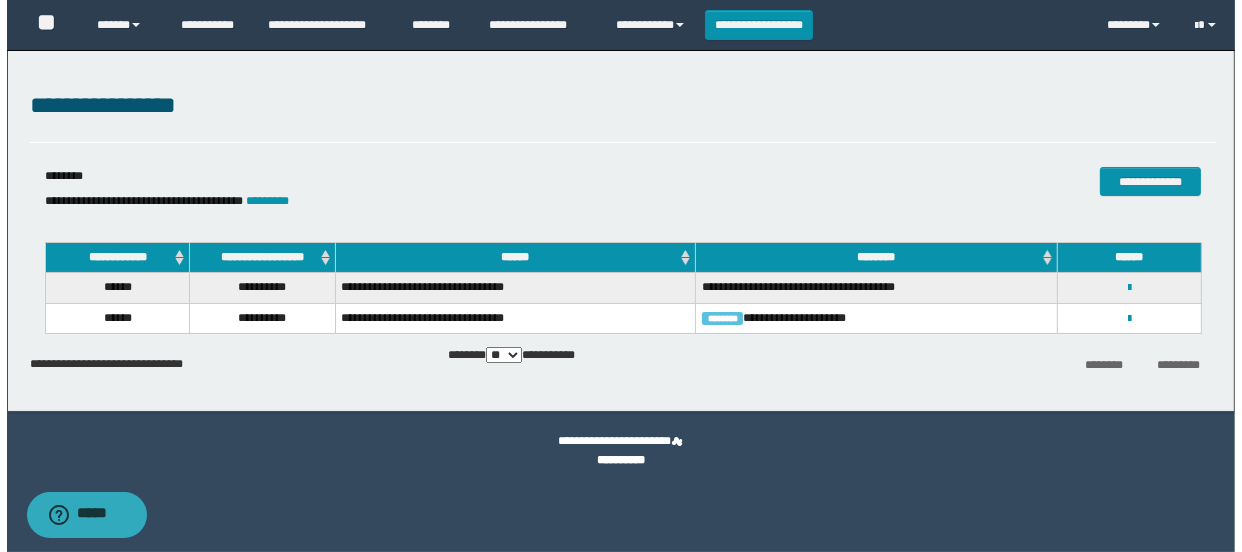 scroll, scrollTop: 0, scrollLeft: 0, axis: both 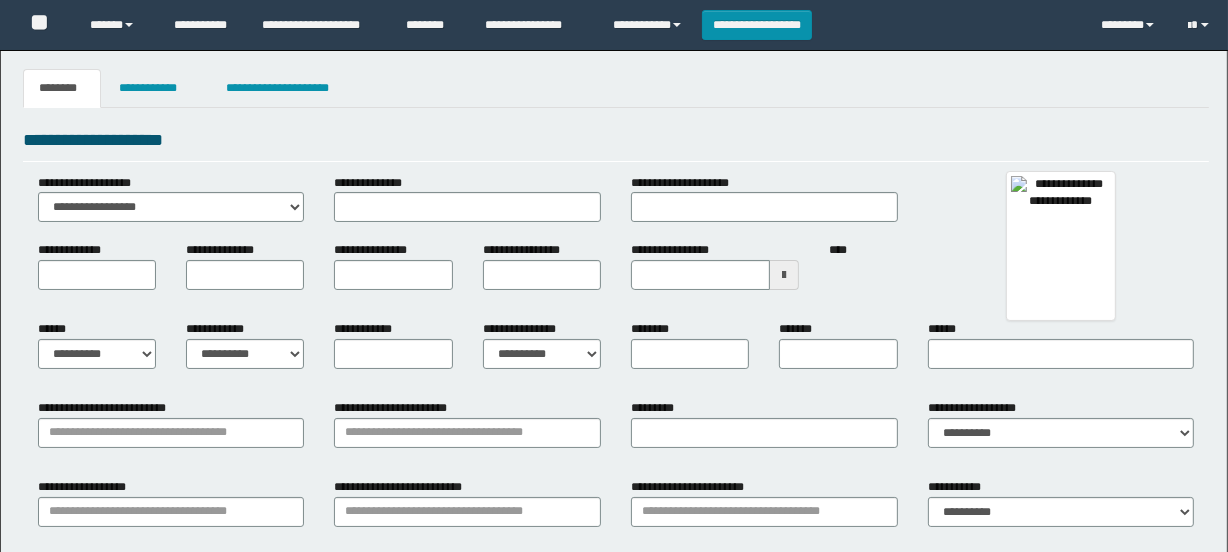 type 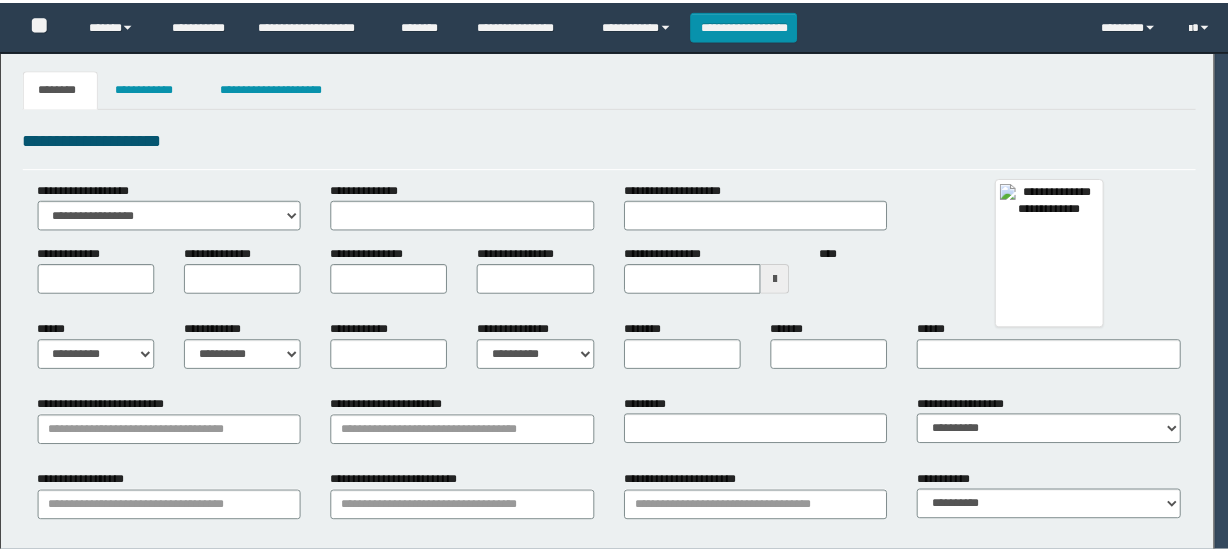 scroll, scrollTop: 0, scrollLeft: 0, axis: both 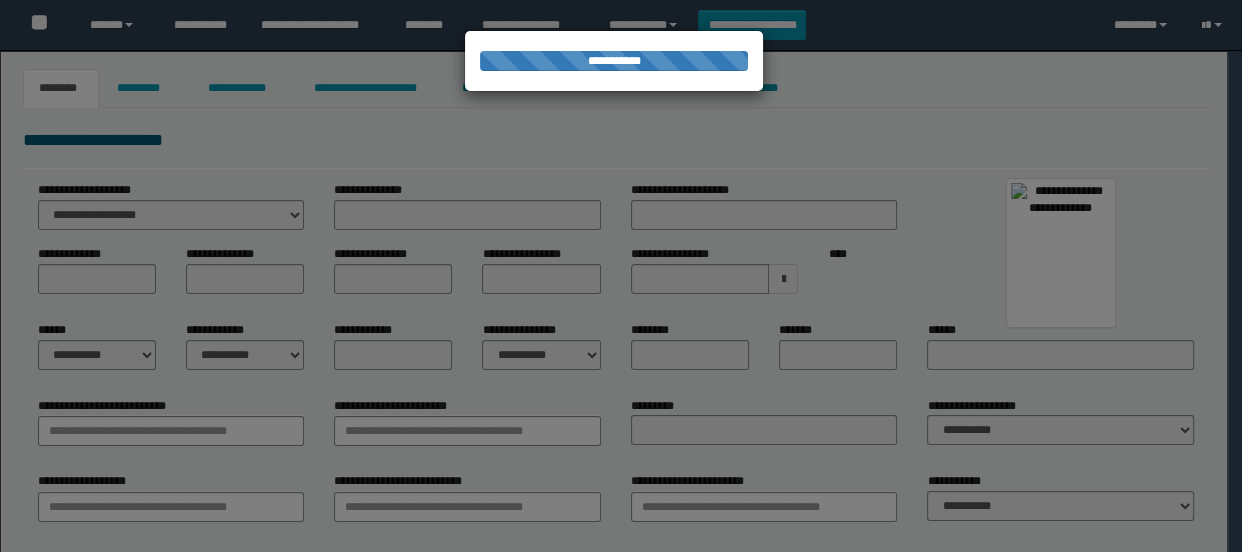 type on "********" 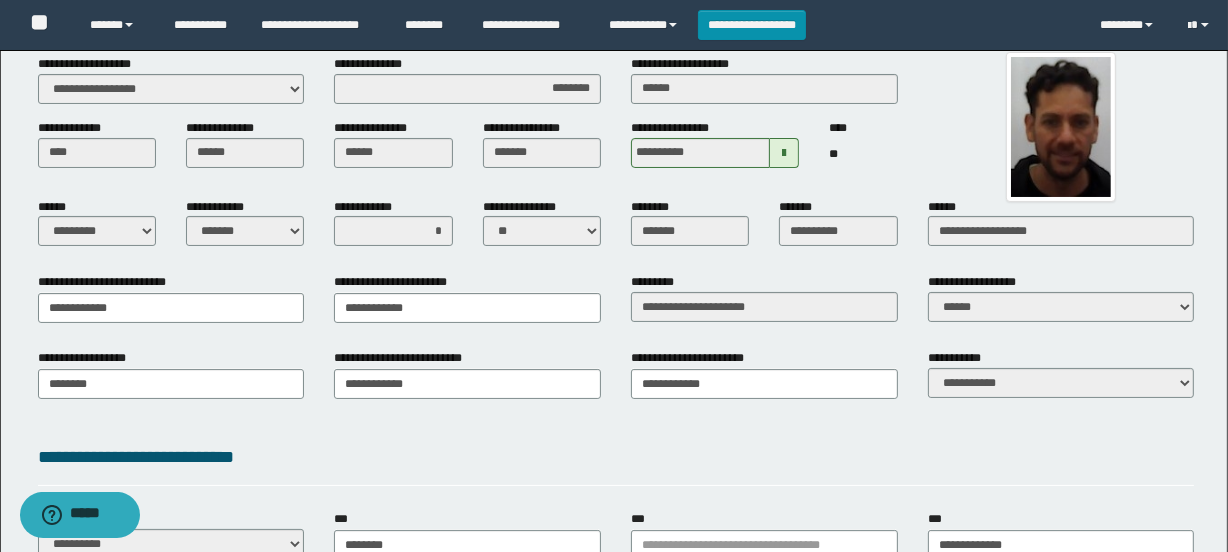 scroll, scrollTop: 0, scrollLeft: 0, axis: both 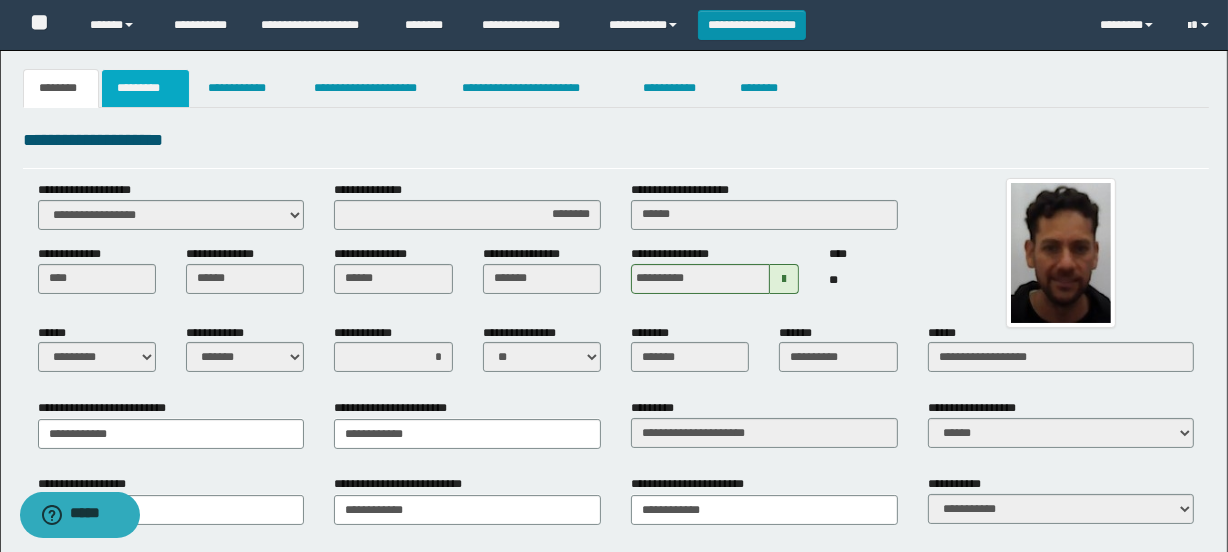 click on "*********" at bounding box center (145, 88) 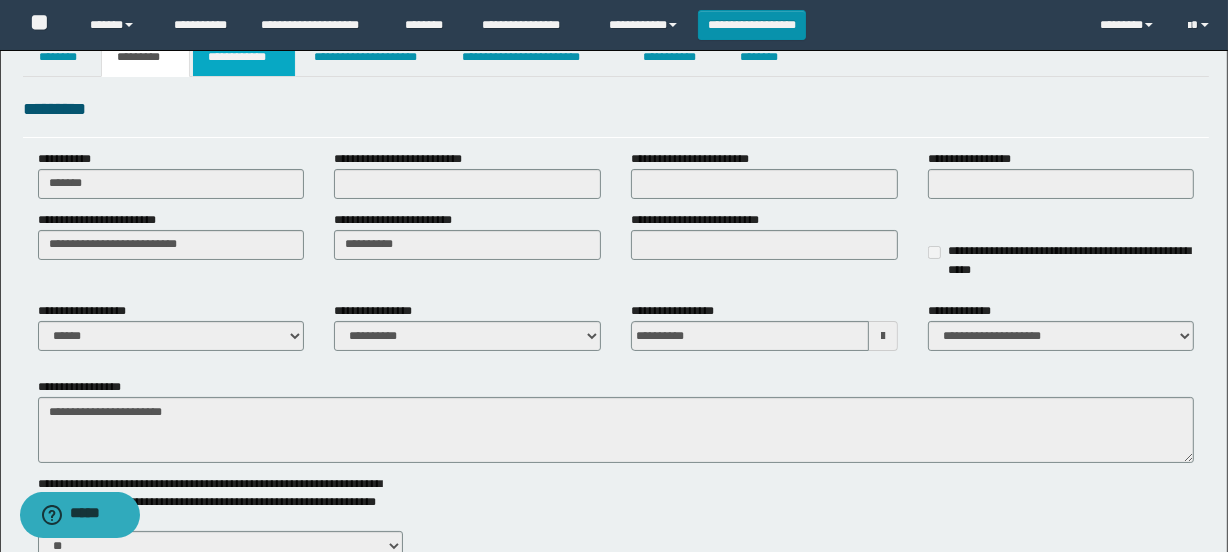 scroll, scrollTop: 0, scrollLeft: 0, axis: both 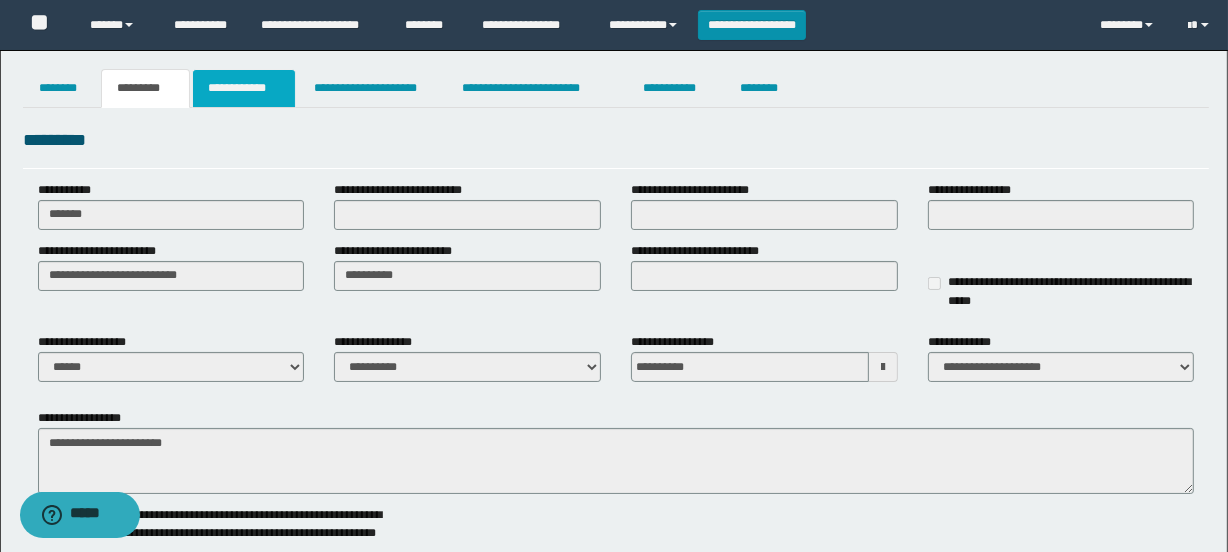 click on "**********" at bounding box center [244, 88] 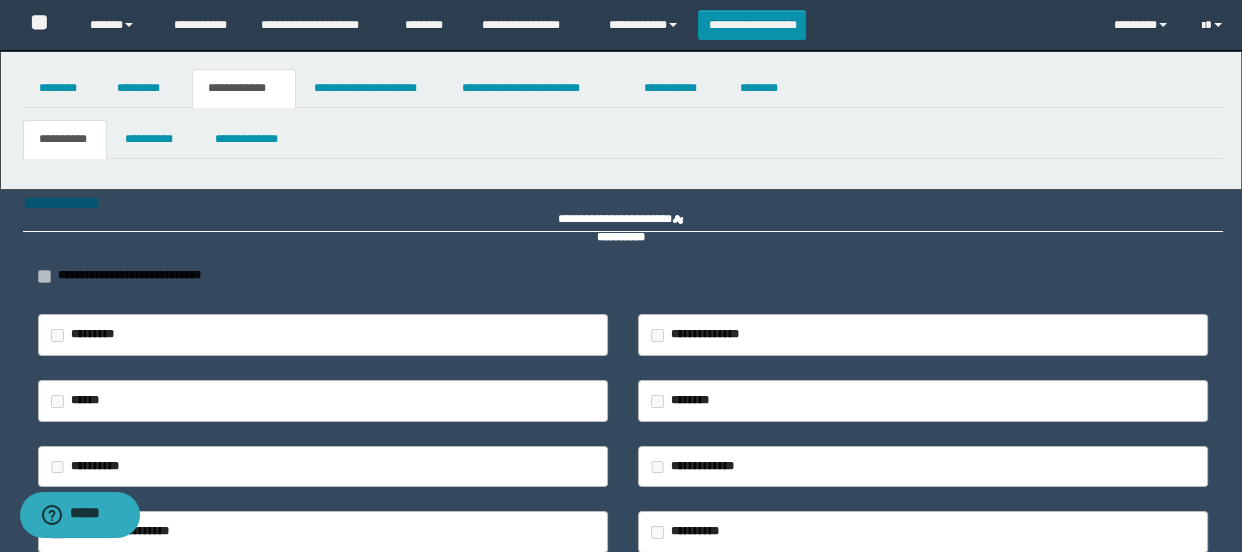 type on "**********" 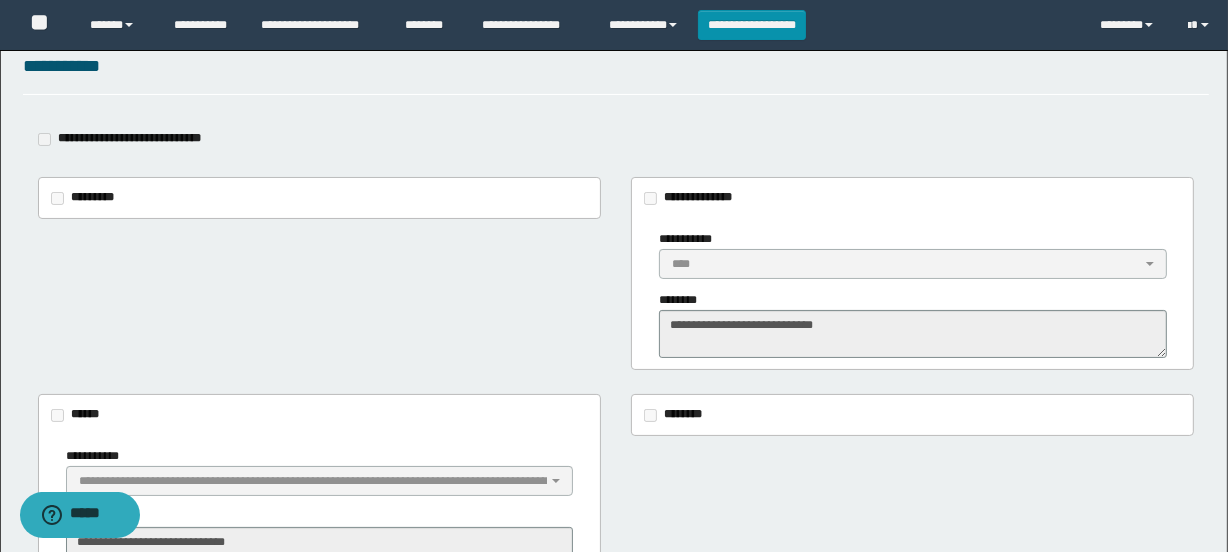 scroll, scrollTop: 181, scrollLeft: 0, axis: vertical 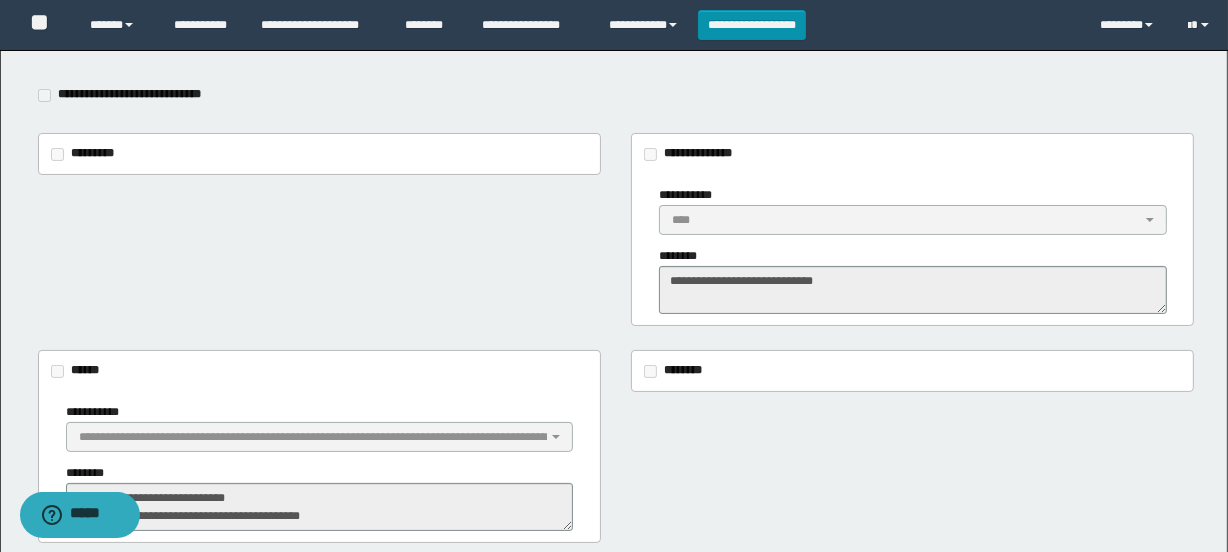 click on "**********" at bounding box center [912, 229] 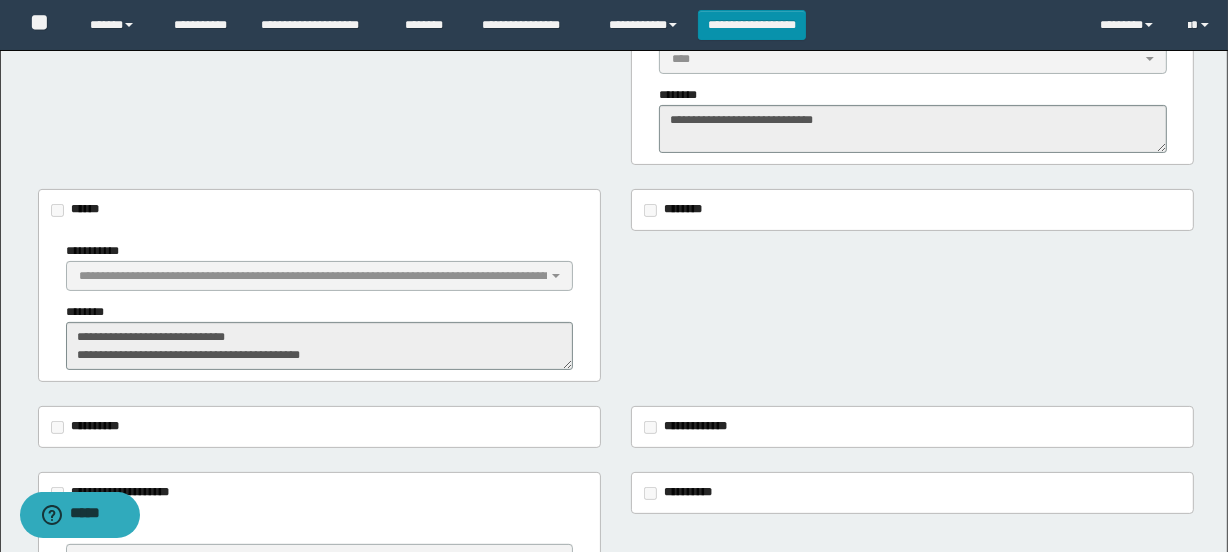 scroll, scrollTop: 363, scrollLeft: 0, axis: vertical 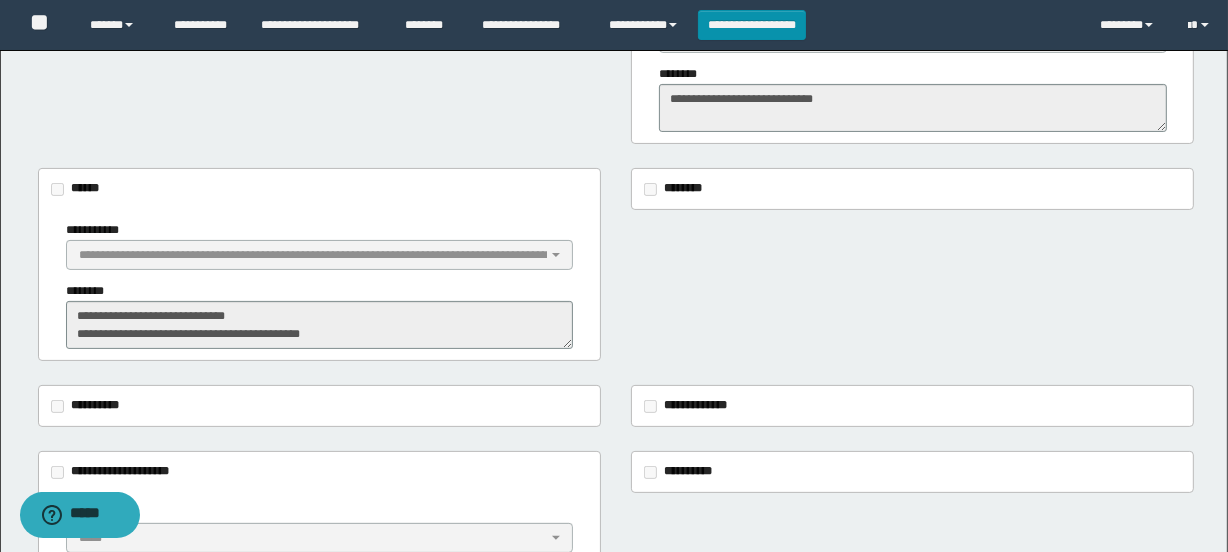 click on "**********" at bounding box center [320, 315] 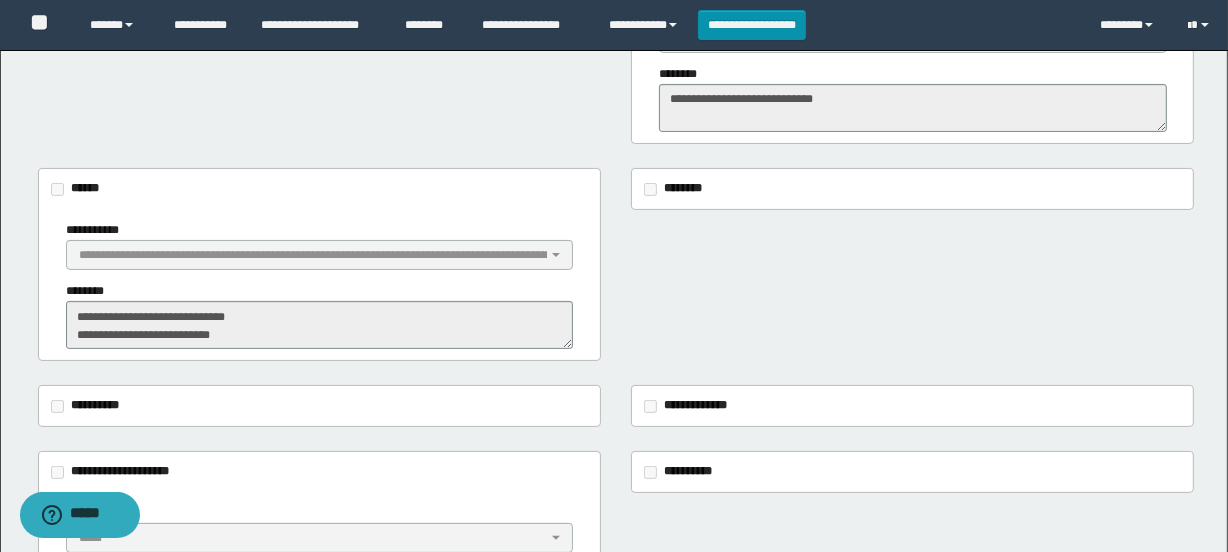 scroll, scrollTop: 0, scrollLeft: 0, axis: both 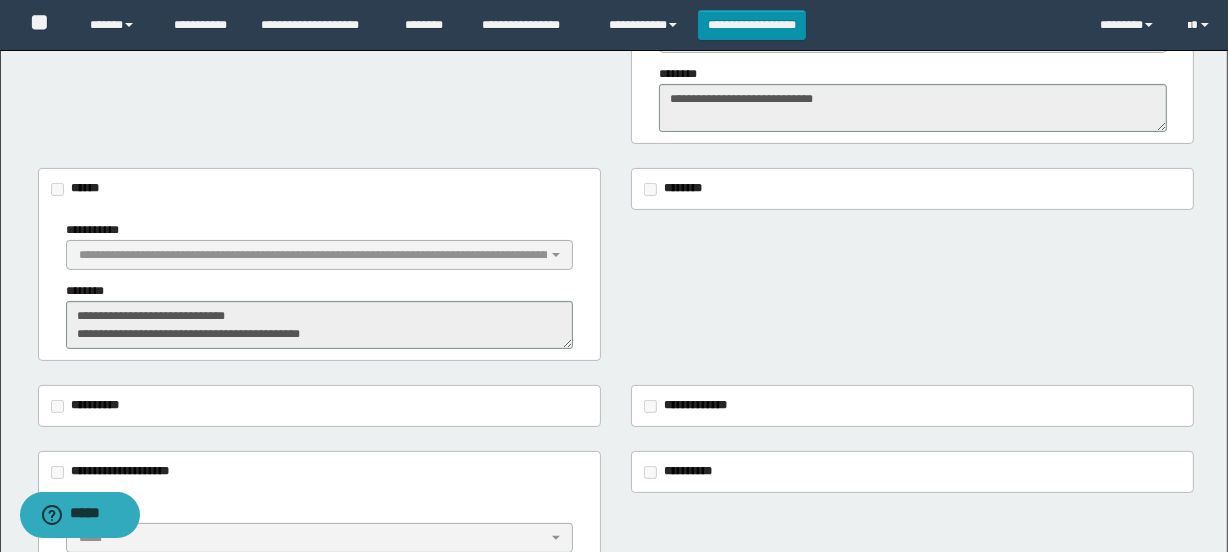 click on "**********" at bounding box center [614, -87] 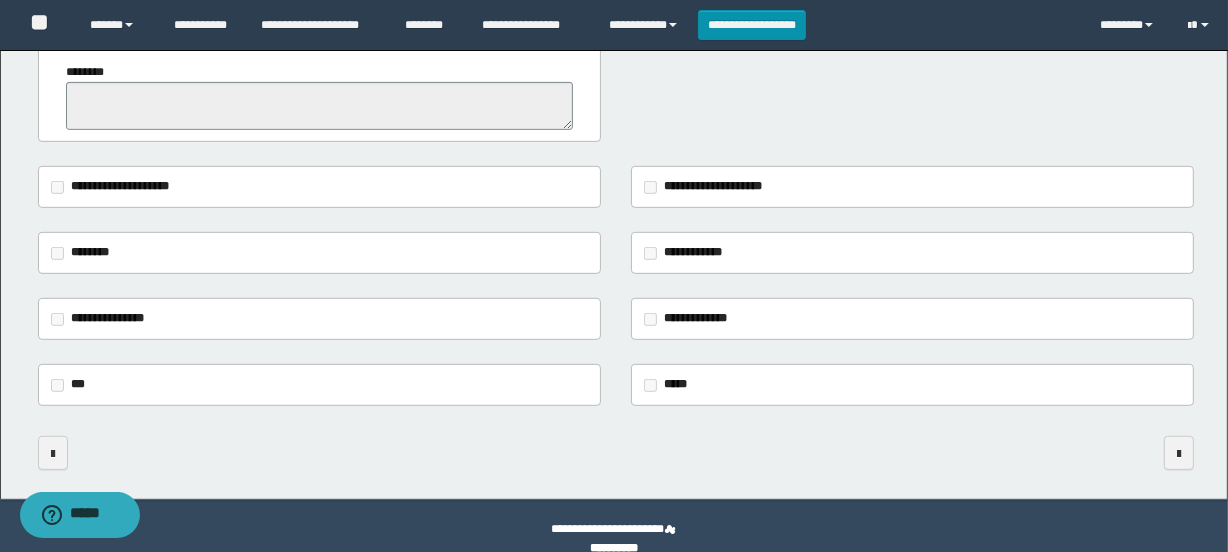 scroll, scrollTop: 890, scrollLeft: 0, axis: vertical 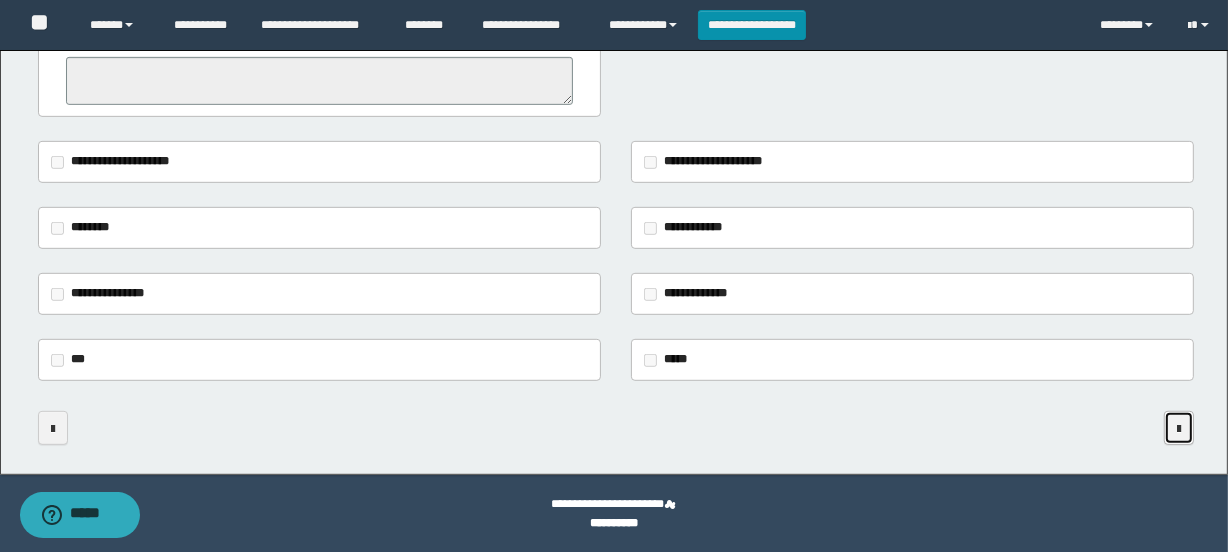 click at bounding box center (1179, 428) 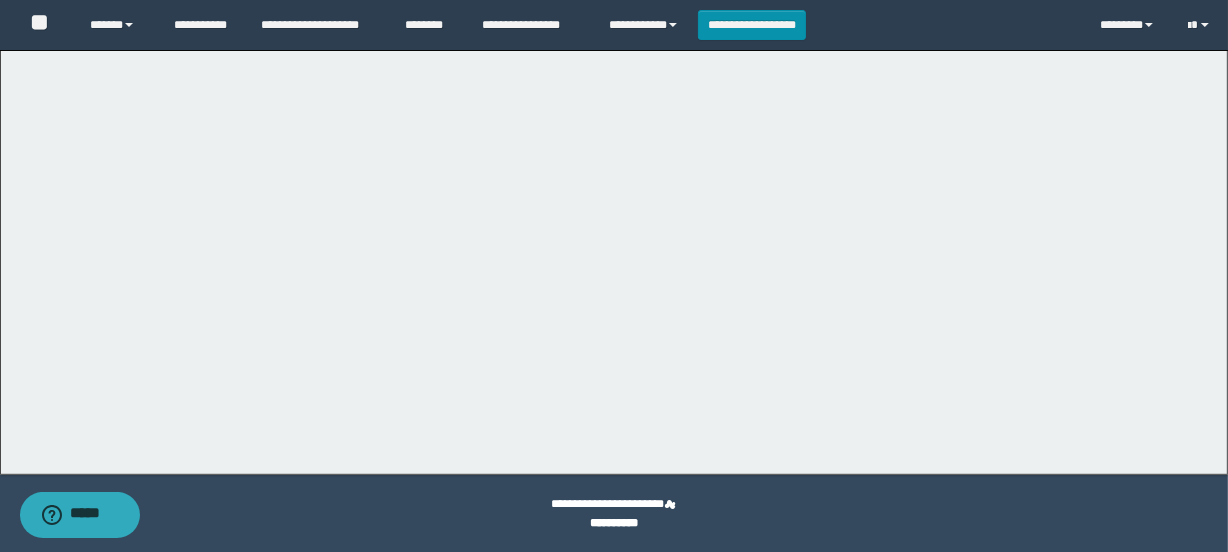 scroll, scrollTop: 0, scrollLeft: 0, axis: both 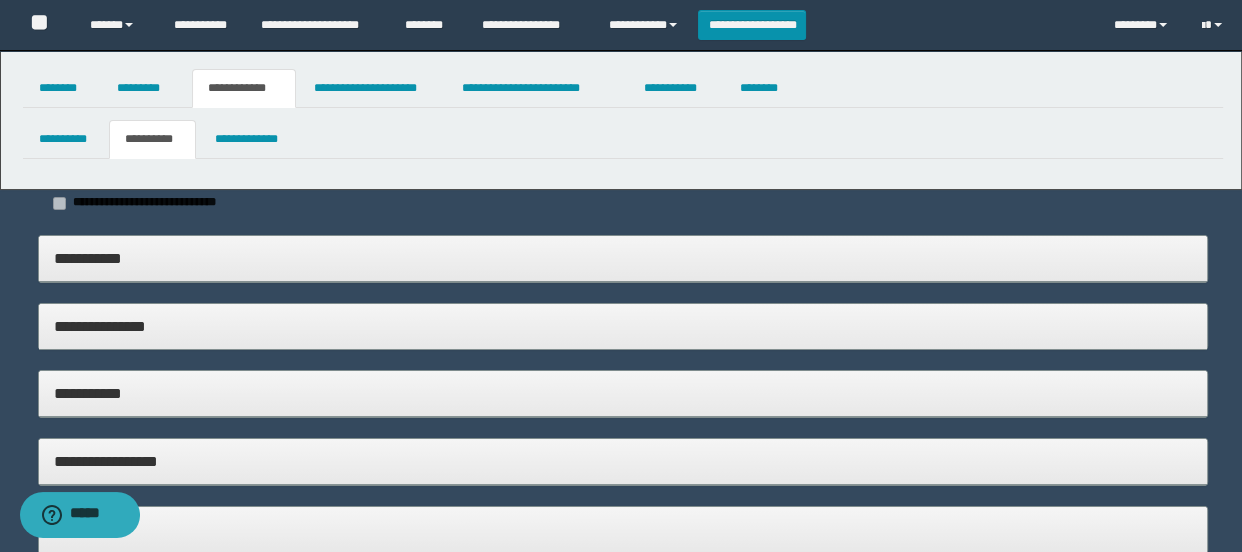 type on "**********" 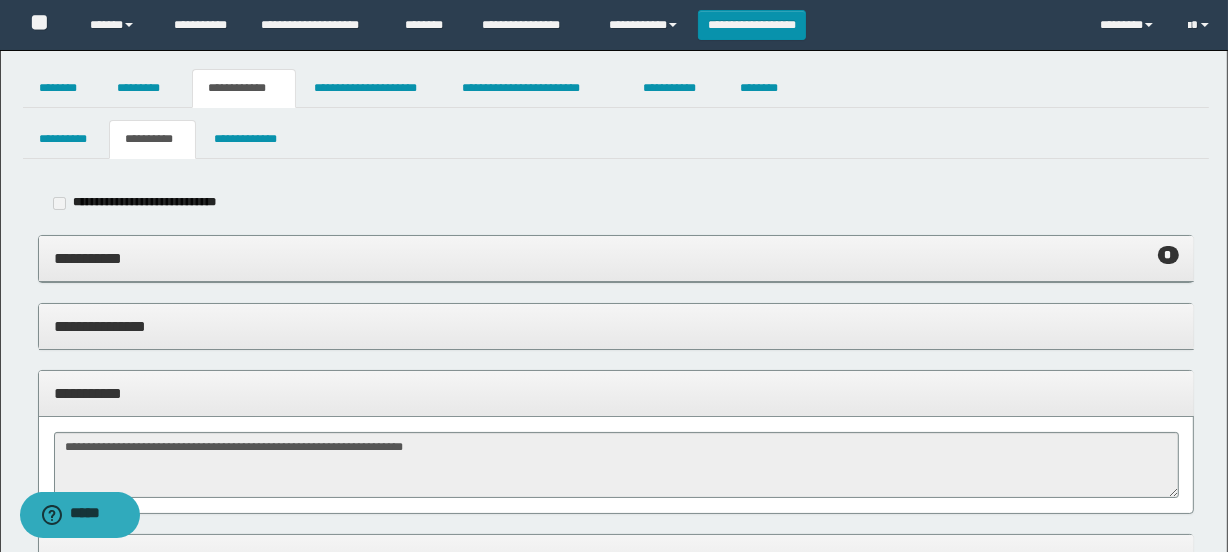click on "**********" at bounding box center [616, 258] 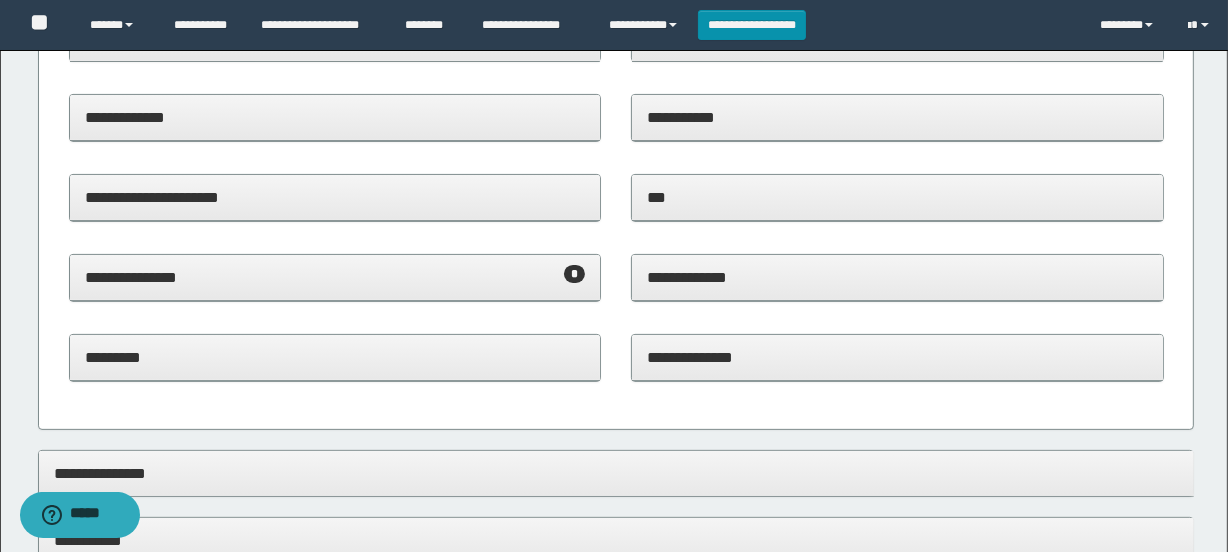 click on "**********" at bounding box center [335, 277] 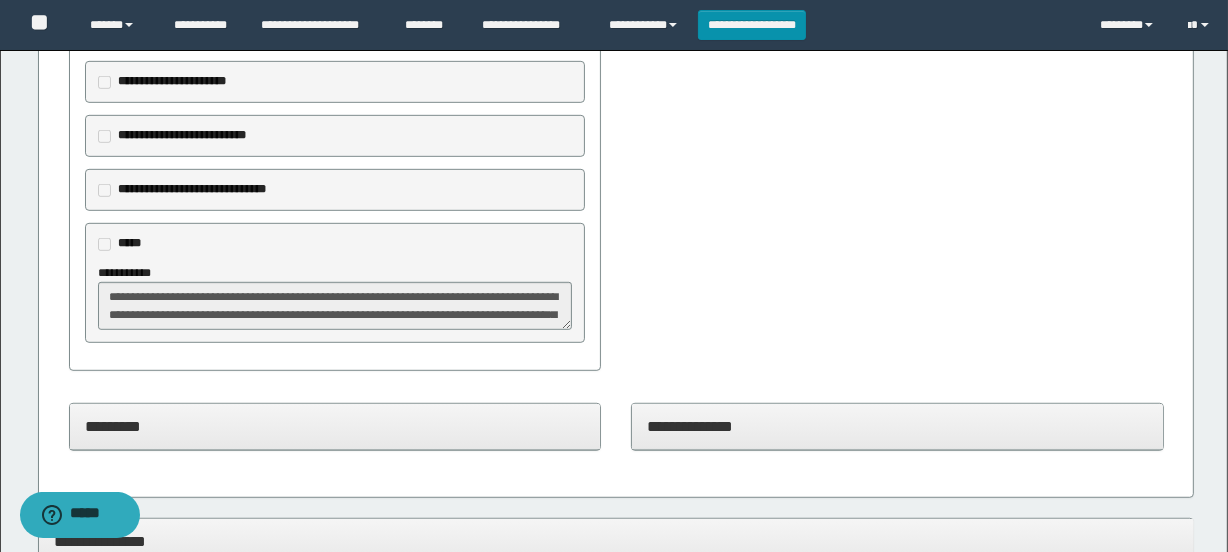 scroll, scrollTop: 1000, scrollLeft: 0, axis: vertical 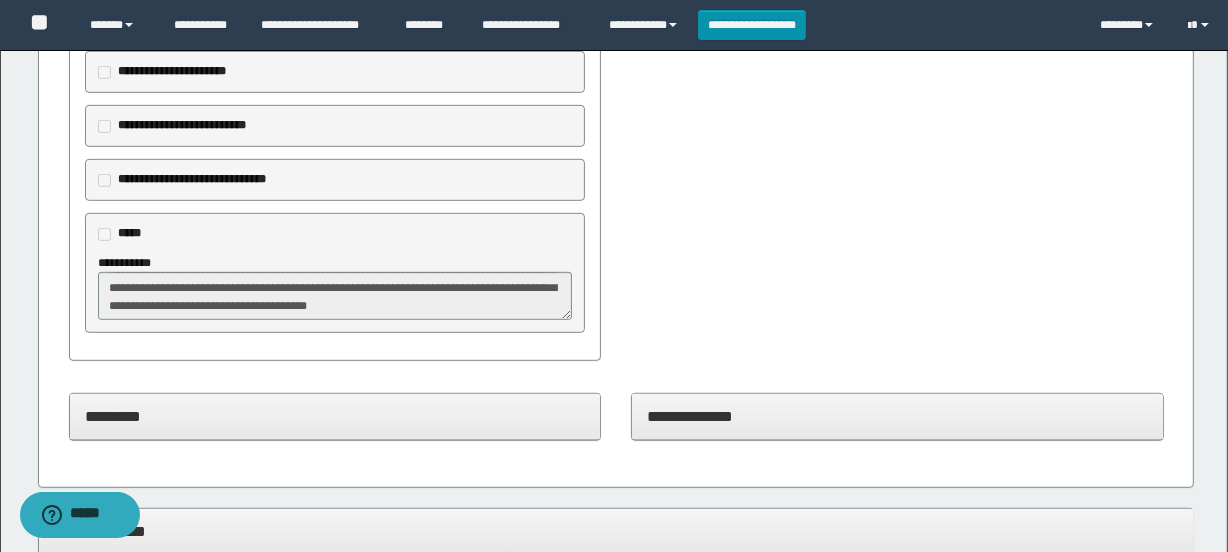 click on "**********" at bounding box center [616, -115] 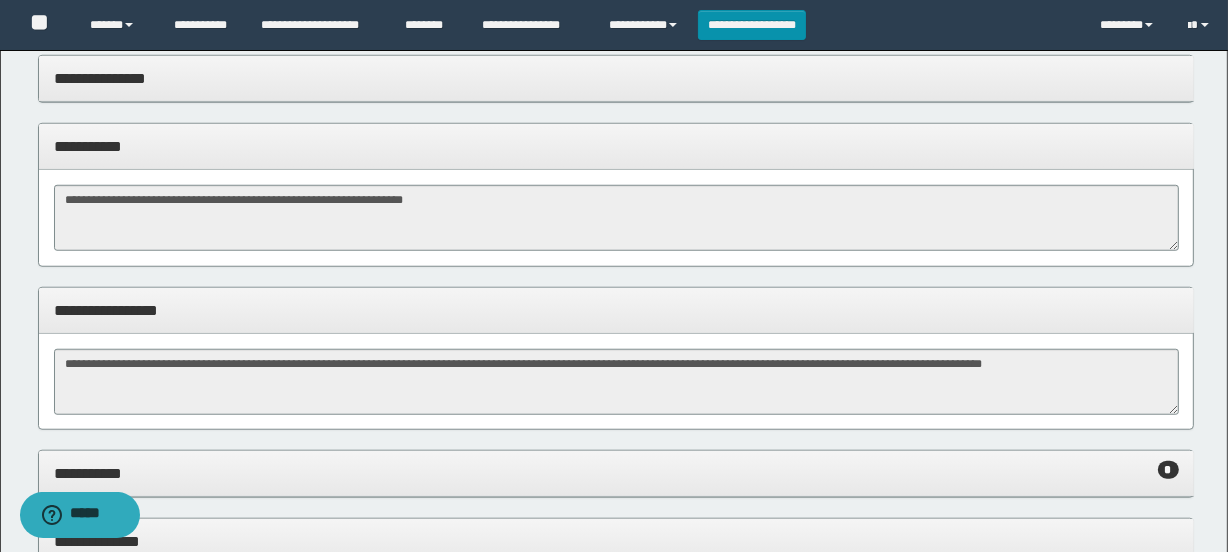 scroll, scrollTop: 1454, scrollLeft: 0, axis: vertical 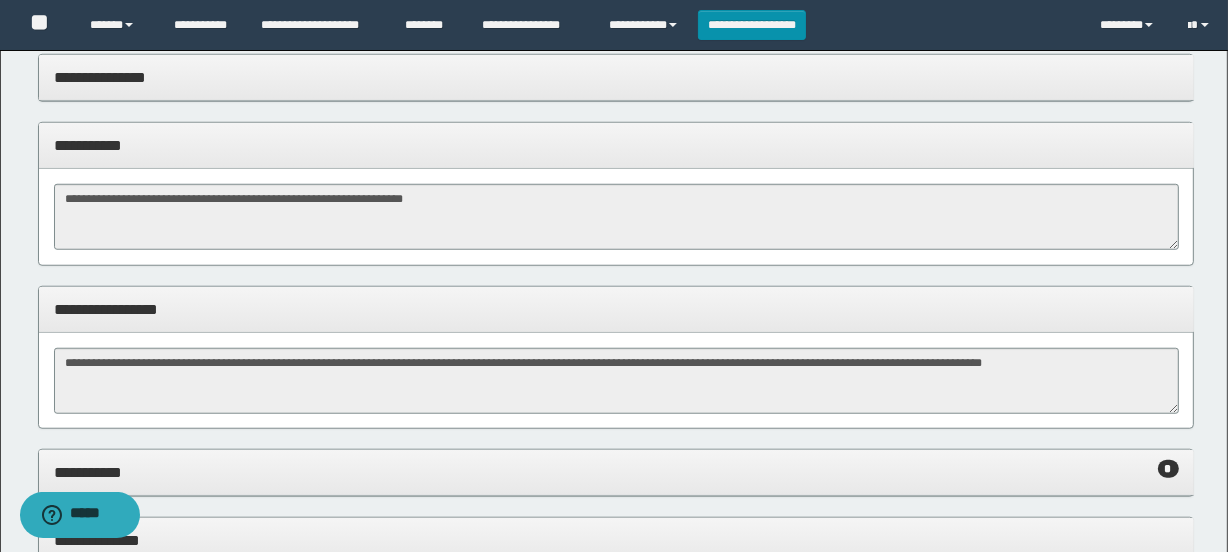 click on "**********" at bounding box center [614, -1178] 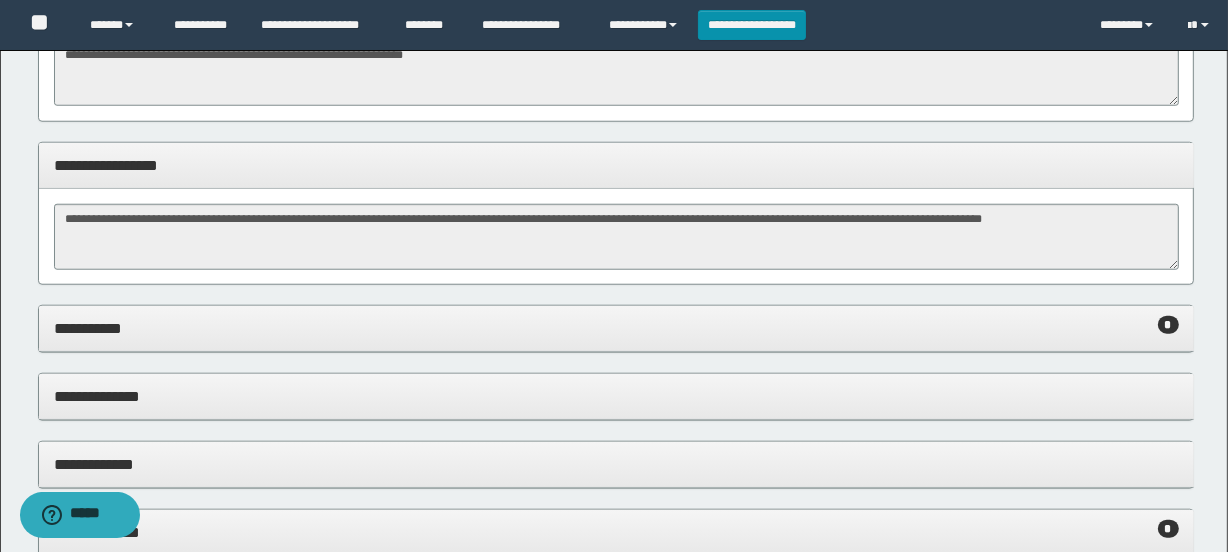 scroll, scrollTop: 1636, scrollLeft: 0, axis: vertical 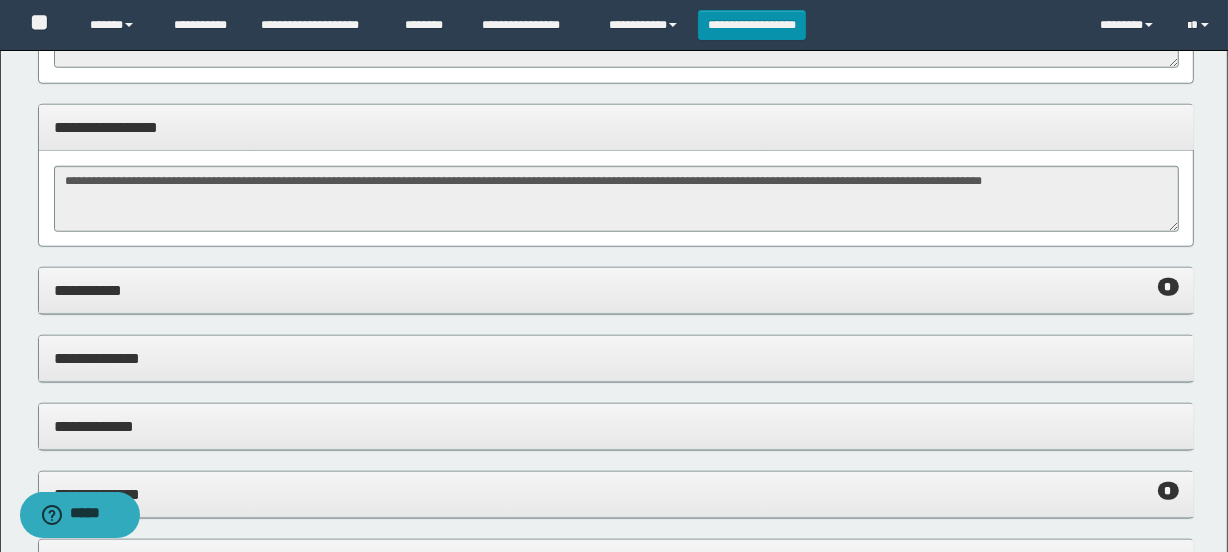 click on "**********" at bounding box center [616, 290] 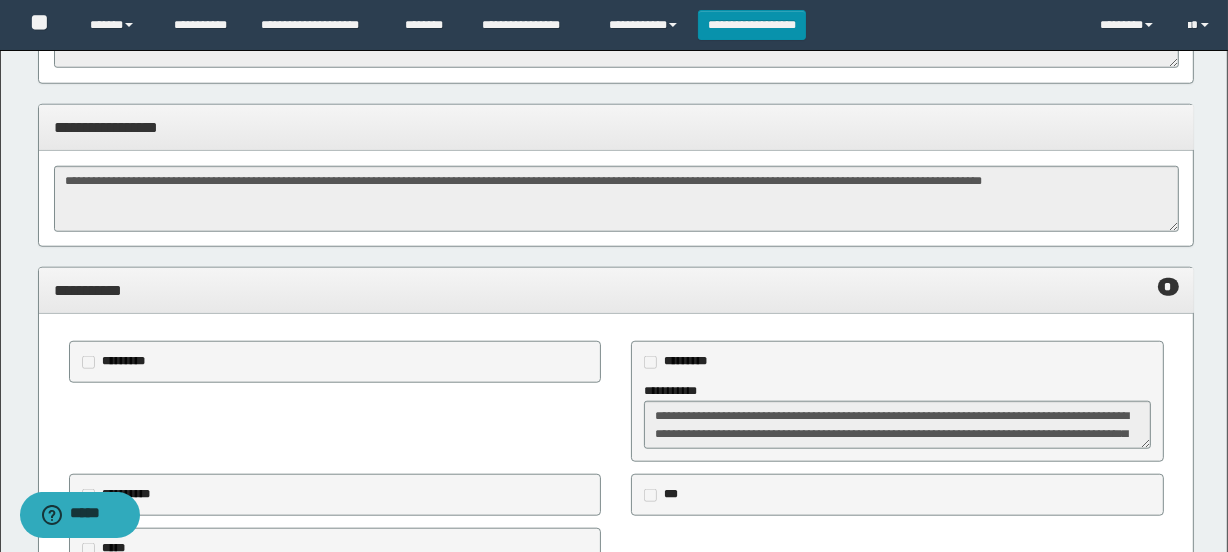 scroll, scrollTop: 17, scrollLeft: 0, axis: vertical 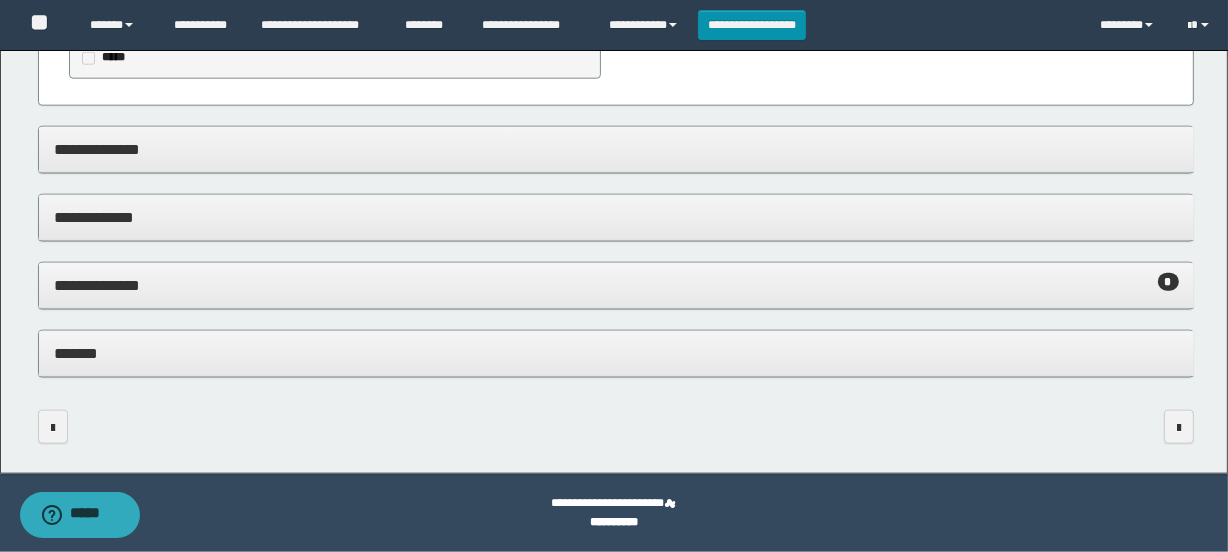 click on "**********" at bounding box center [616, 285] 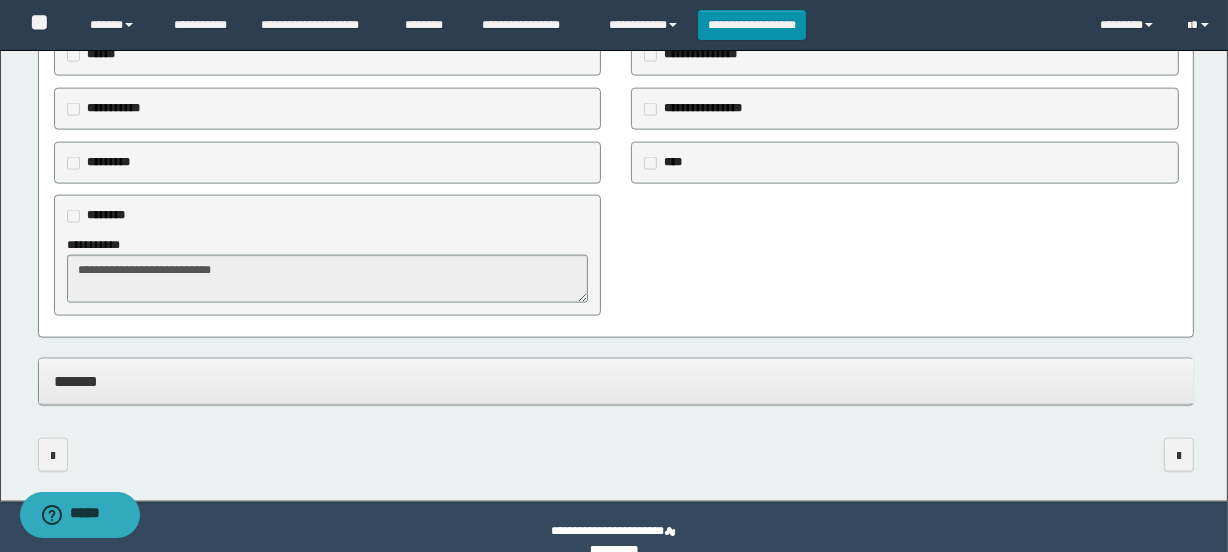 scroll, scrollTop: 2450, scrollLeft: 0, axis: vertical 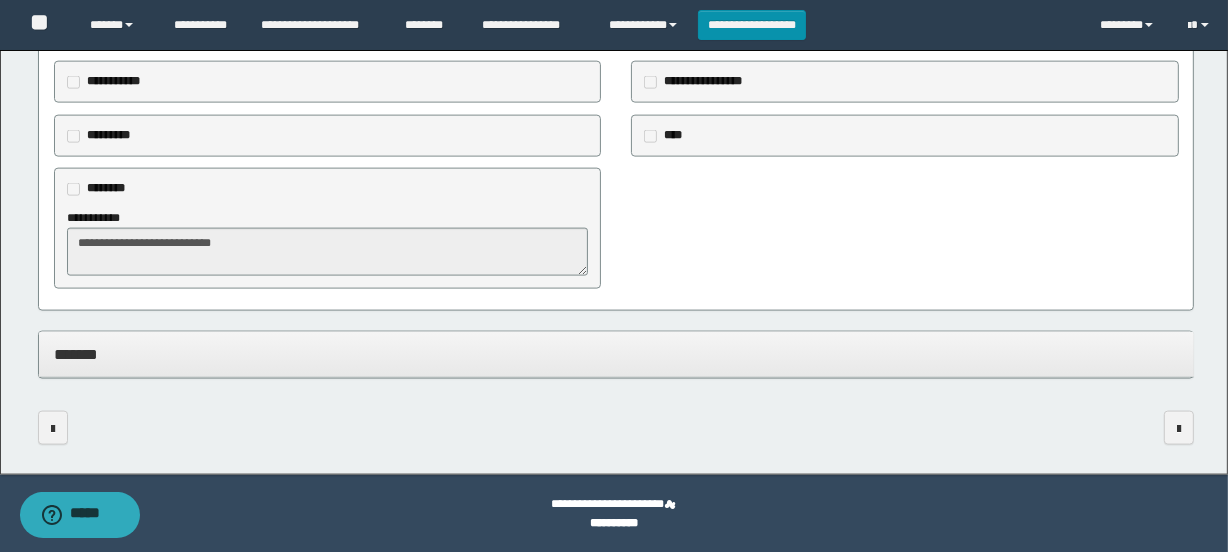 click on "**********" at bounding box center [614, -2174] 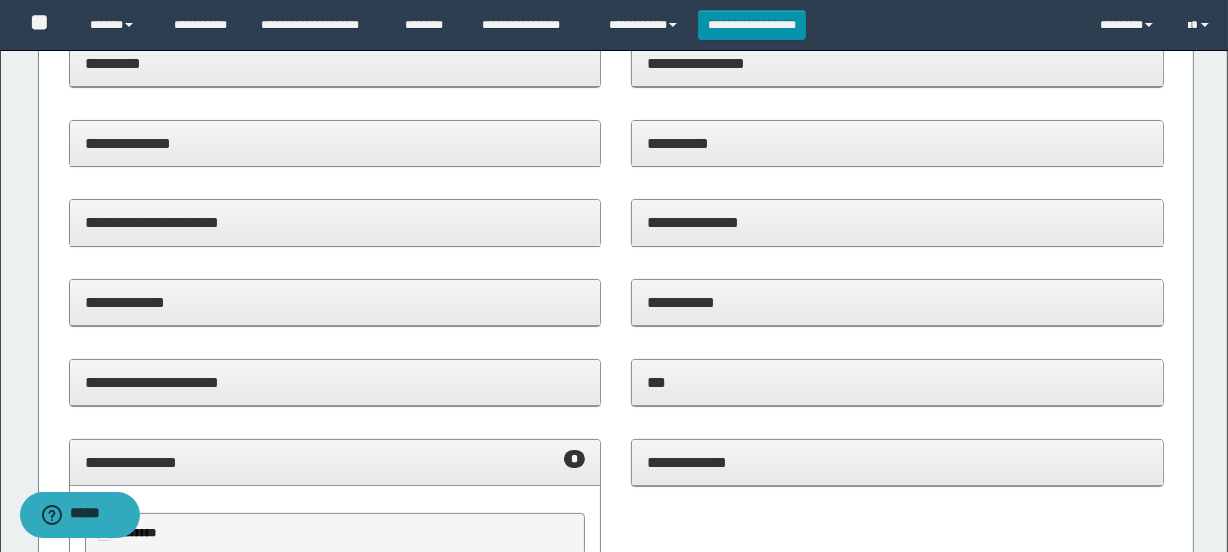 scroll, scrollTop: 0, scrollLeft: 0, axis: both 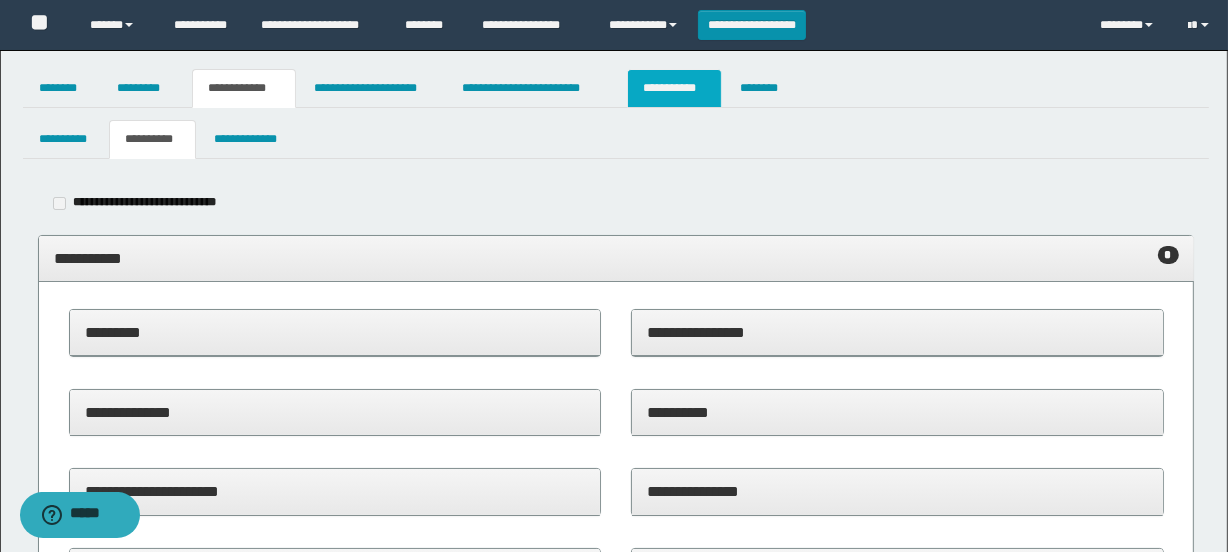 click on "**********" at bounding box center (674, 88) 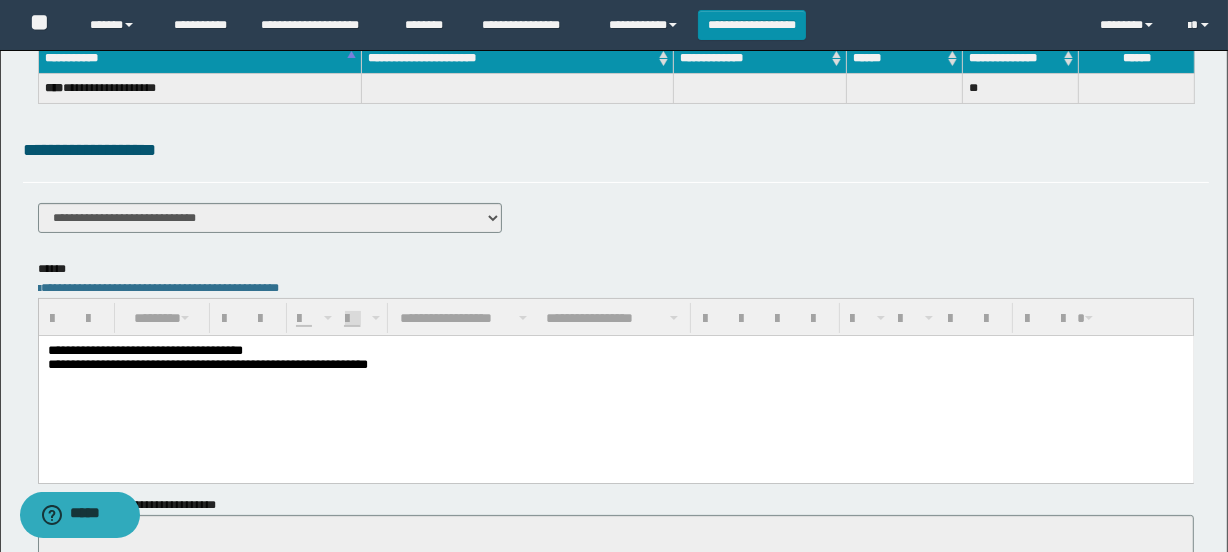 scroll, scrollTop: 0, scrollLeft: 0, axis: both 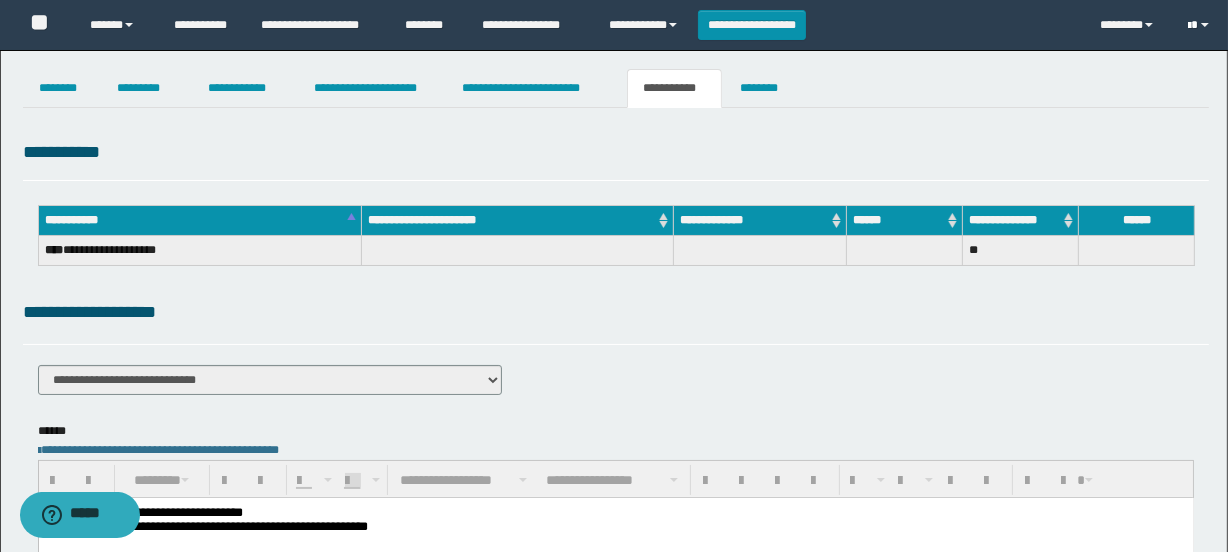 click at bounding box center (1201, 25) 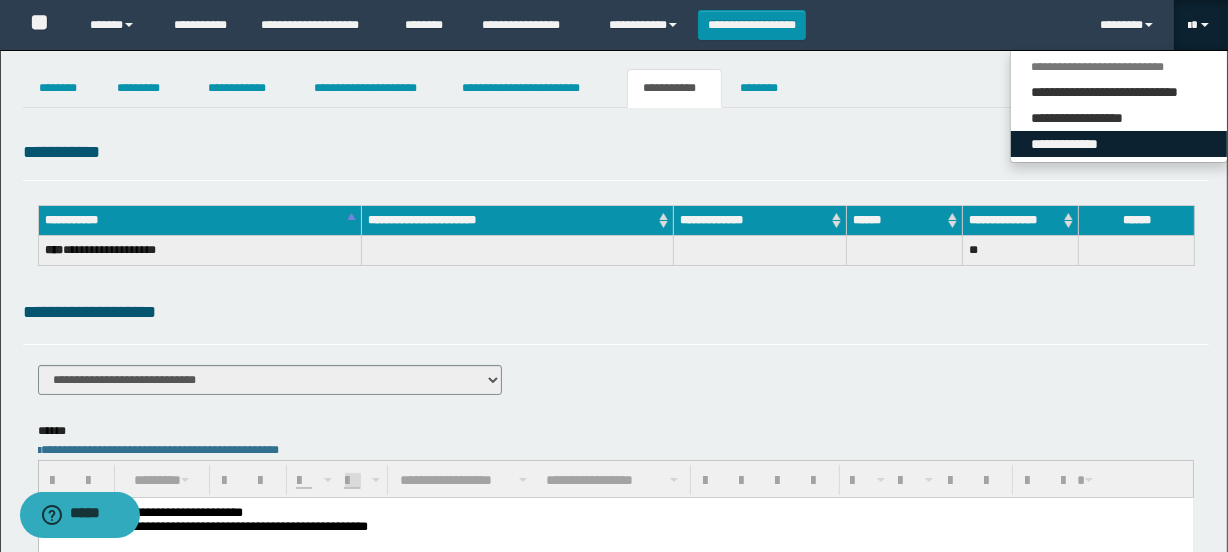 click on "**********" at bounding box center [1119, 144] 